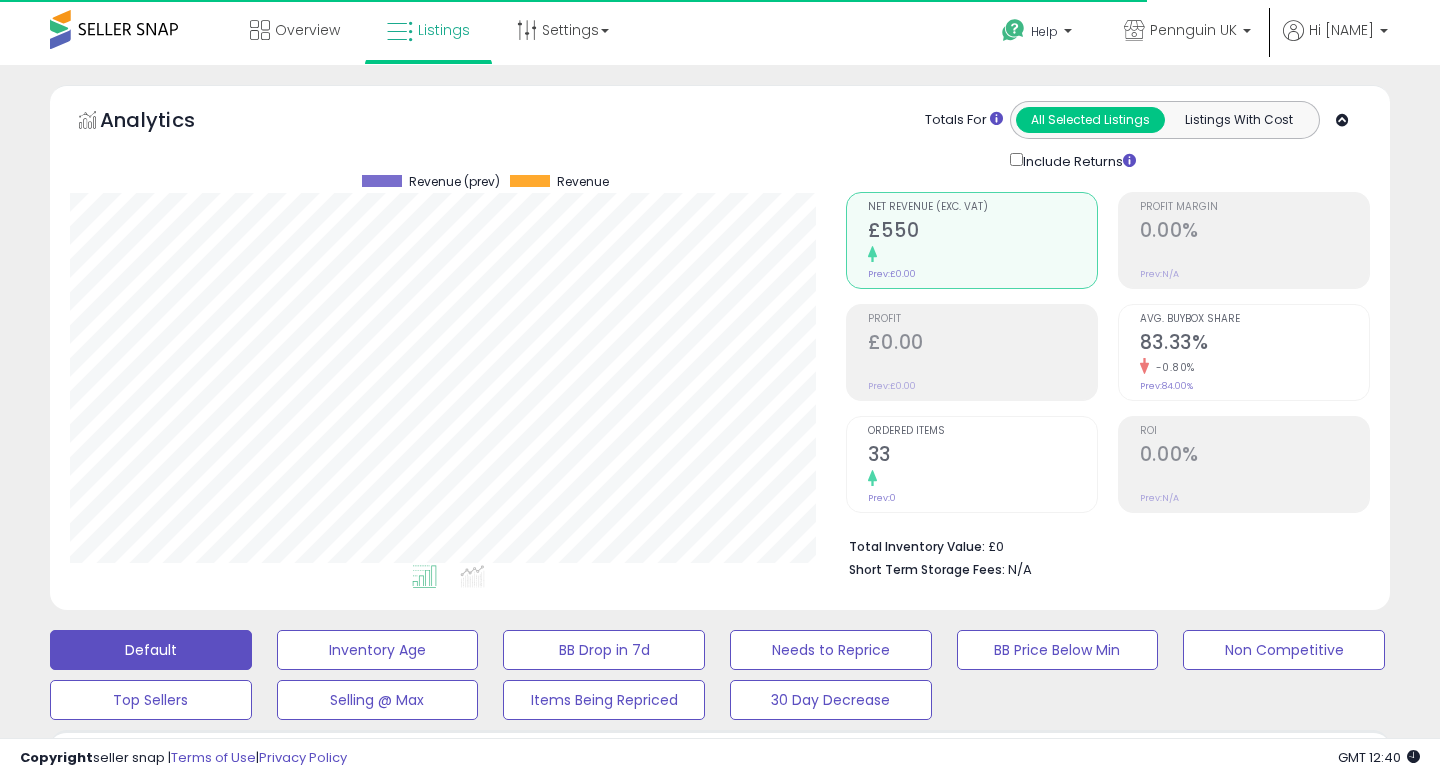 scroll, scrollTop: 0, scrollLeft: 0, axis: both 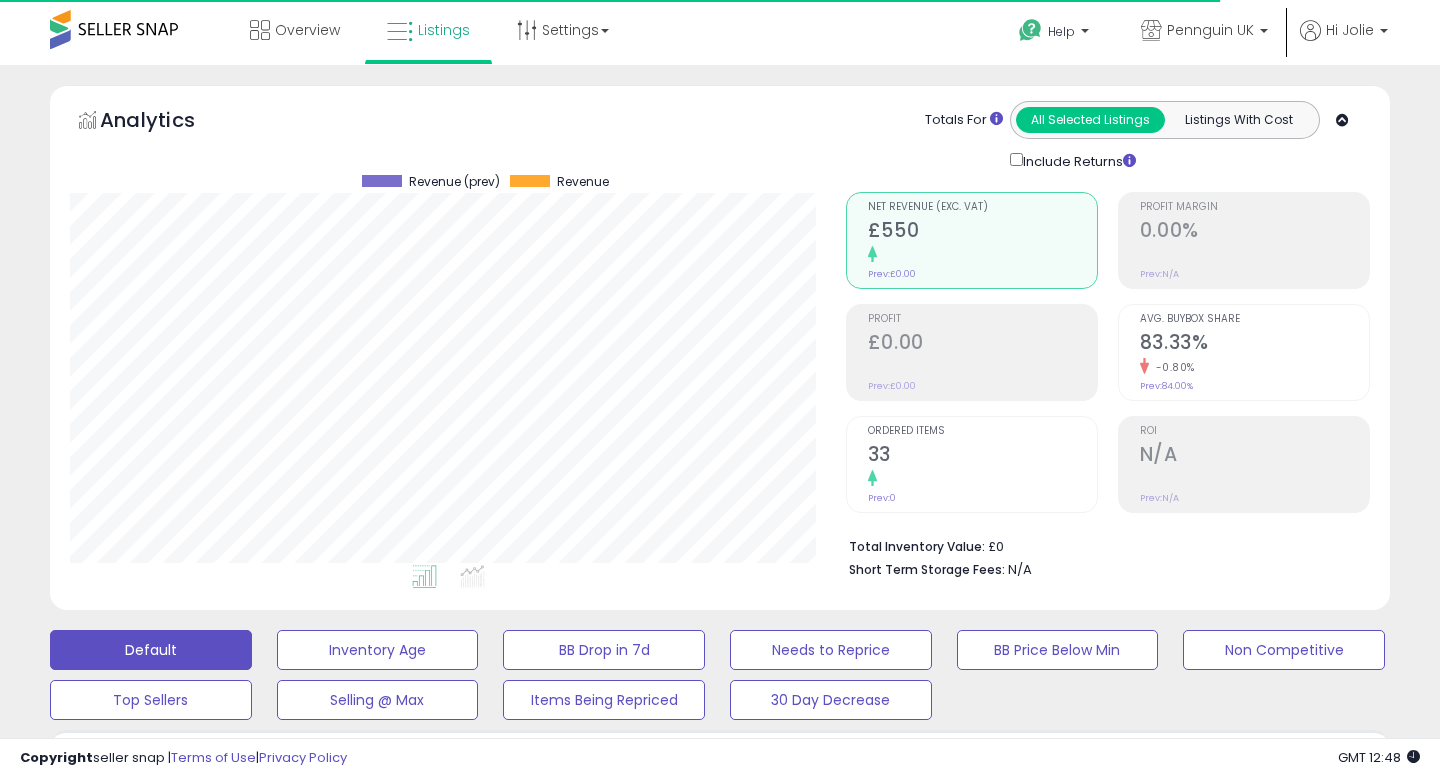 click on "**********" at bounding box center (227, 856) 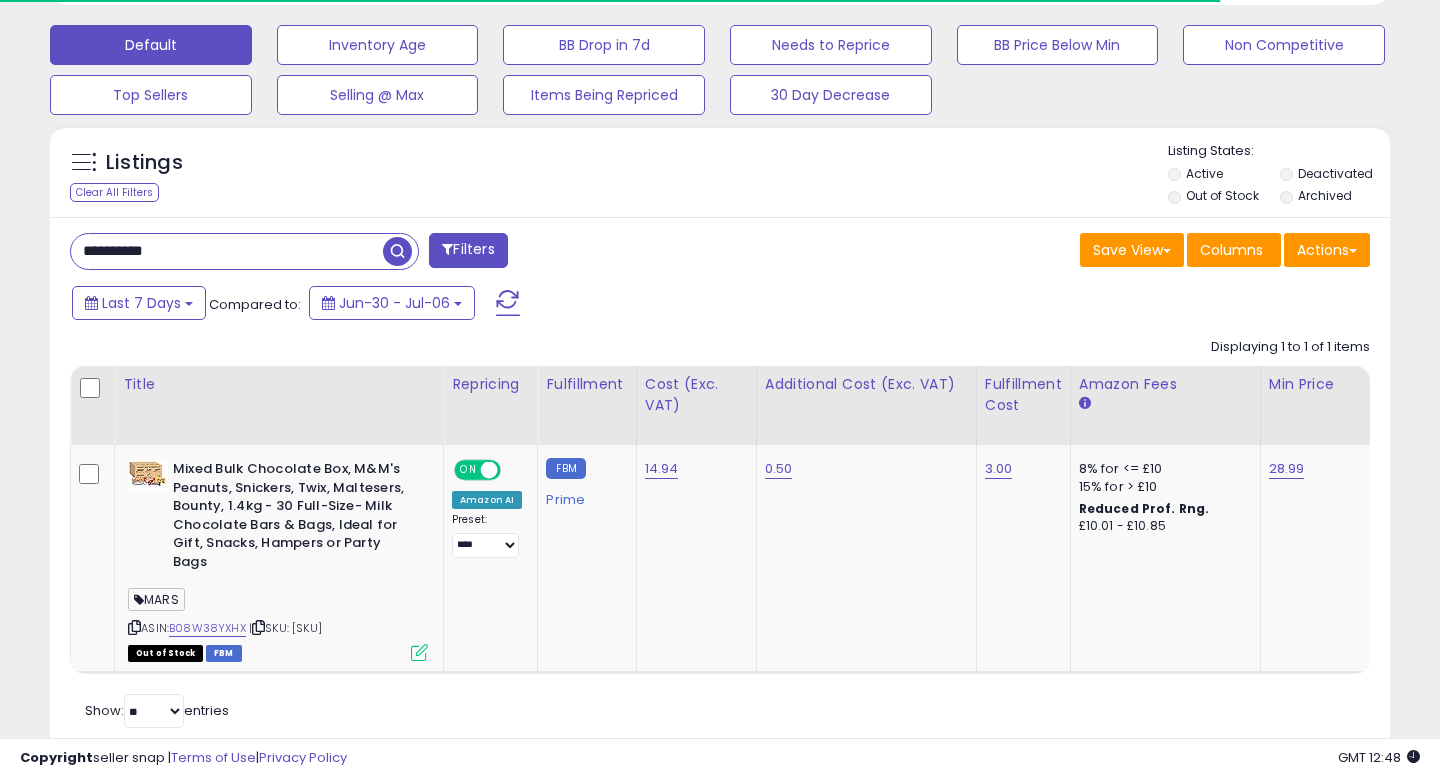 click on "**********" at bounding box center (227, 251) 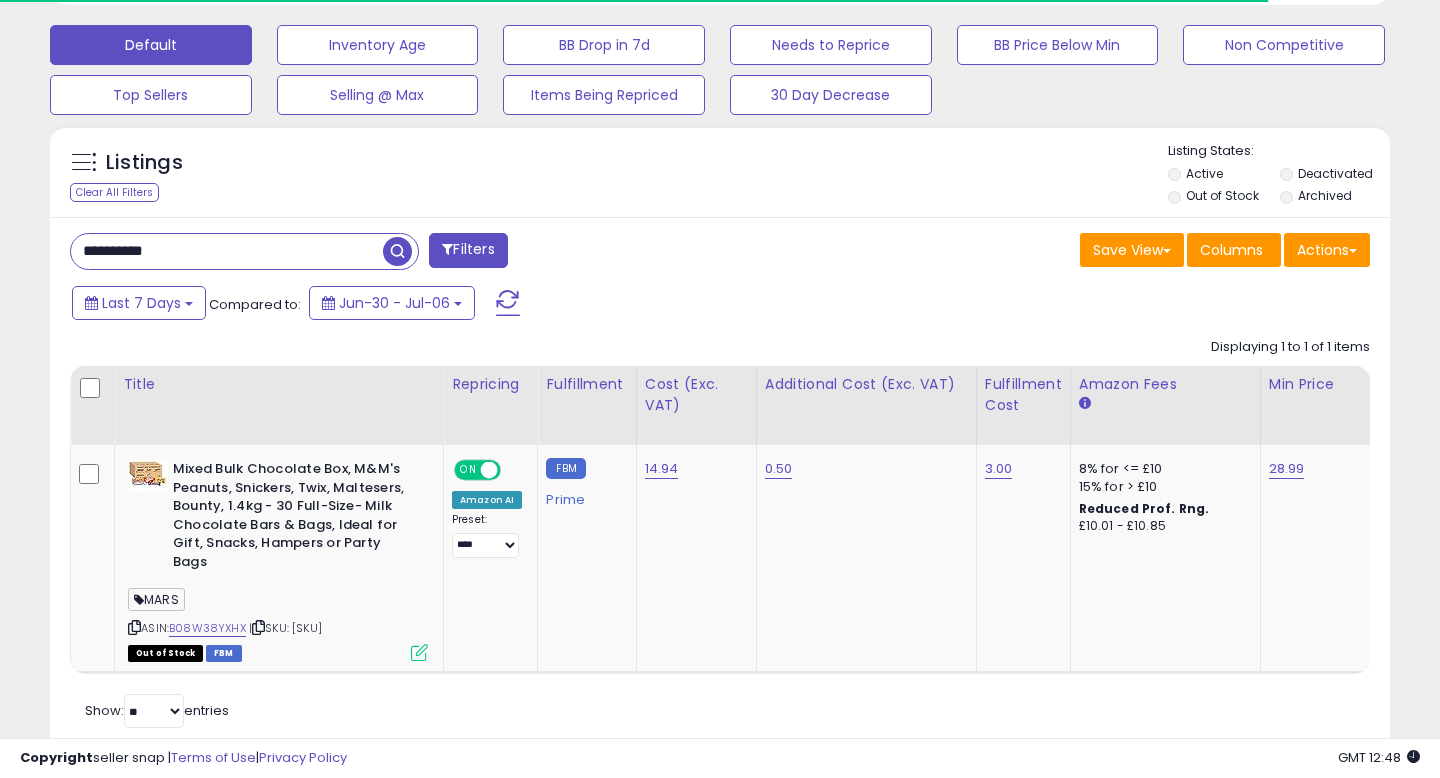 paste 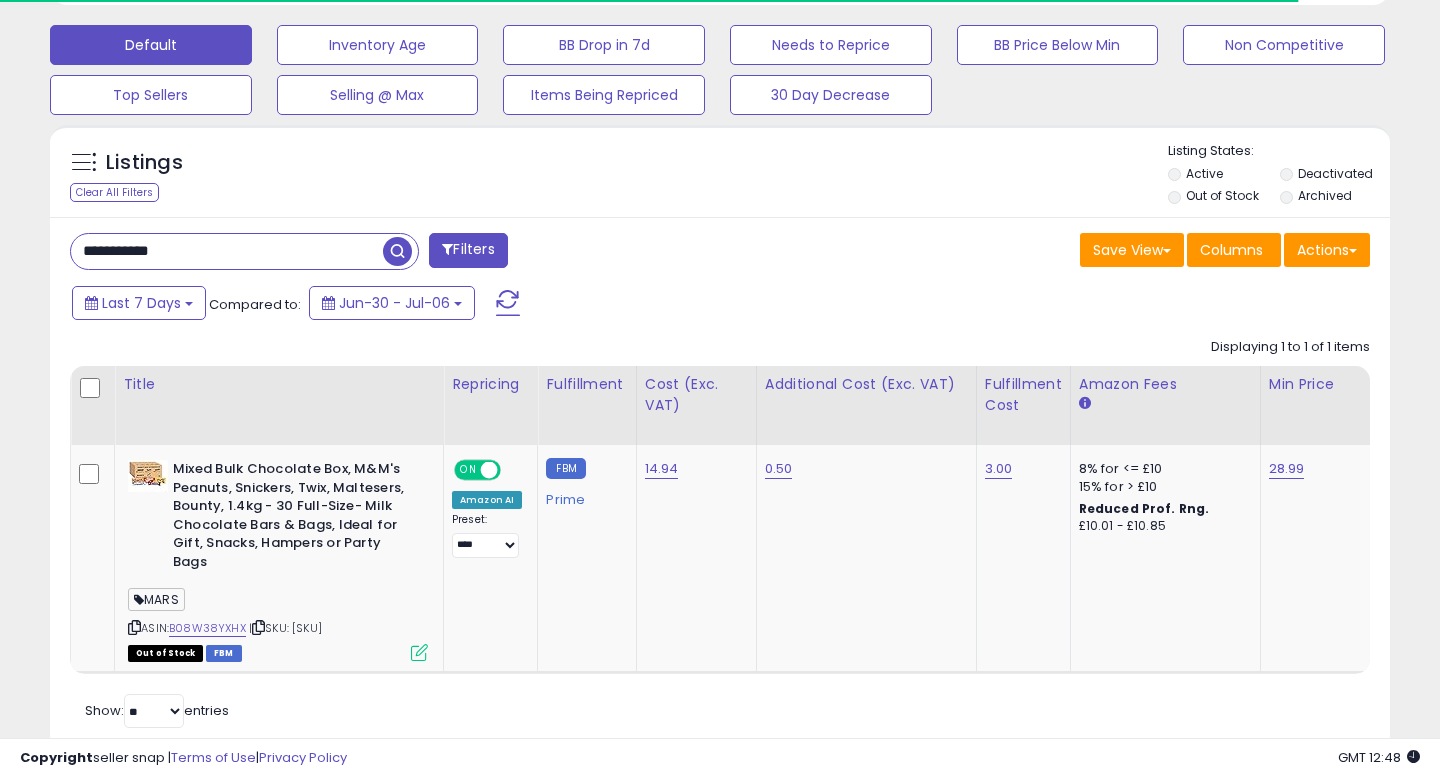 scroll, scrollTop: 427, scrollLeft: 0, axis: vertical 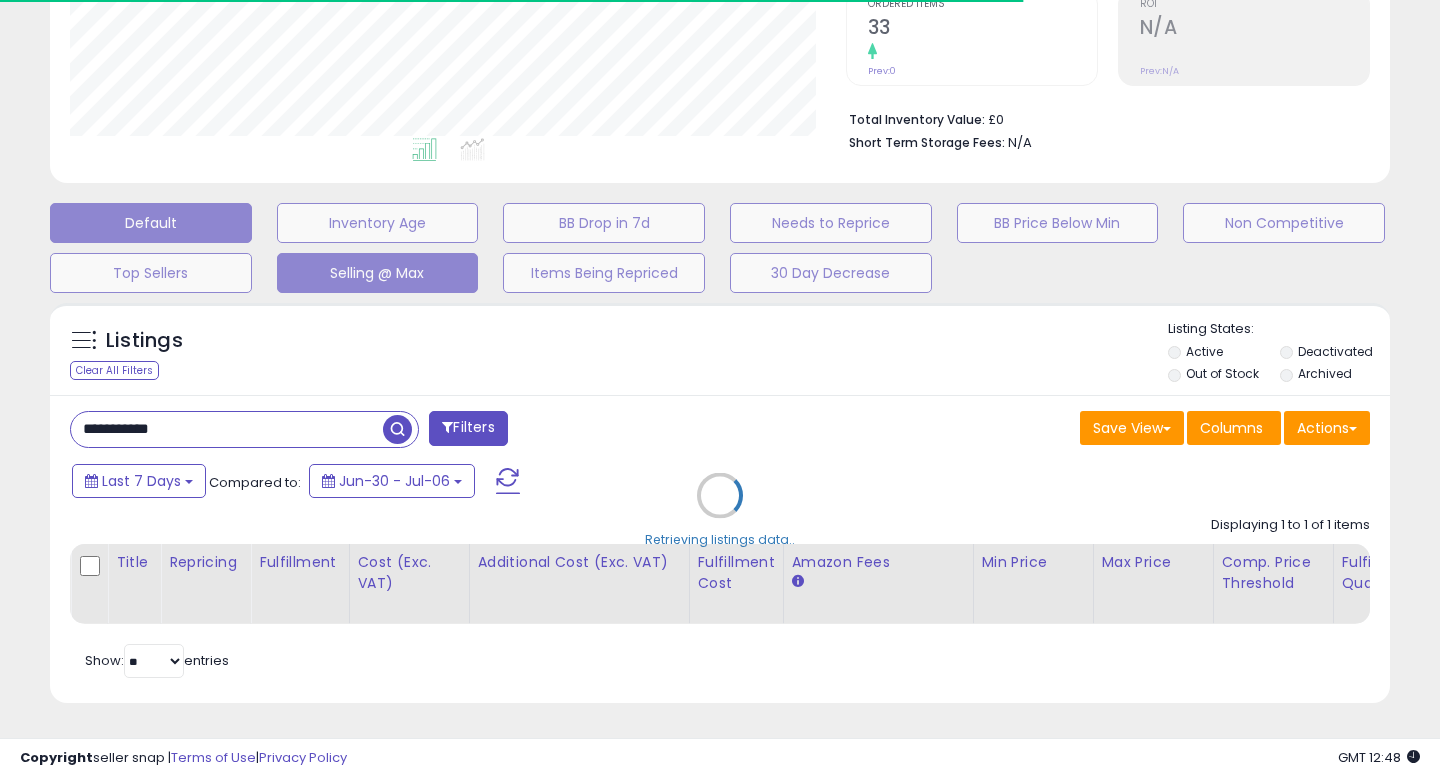 type on "**********" 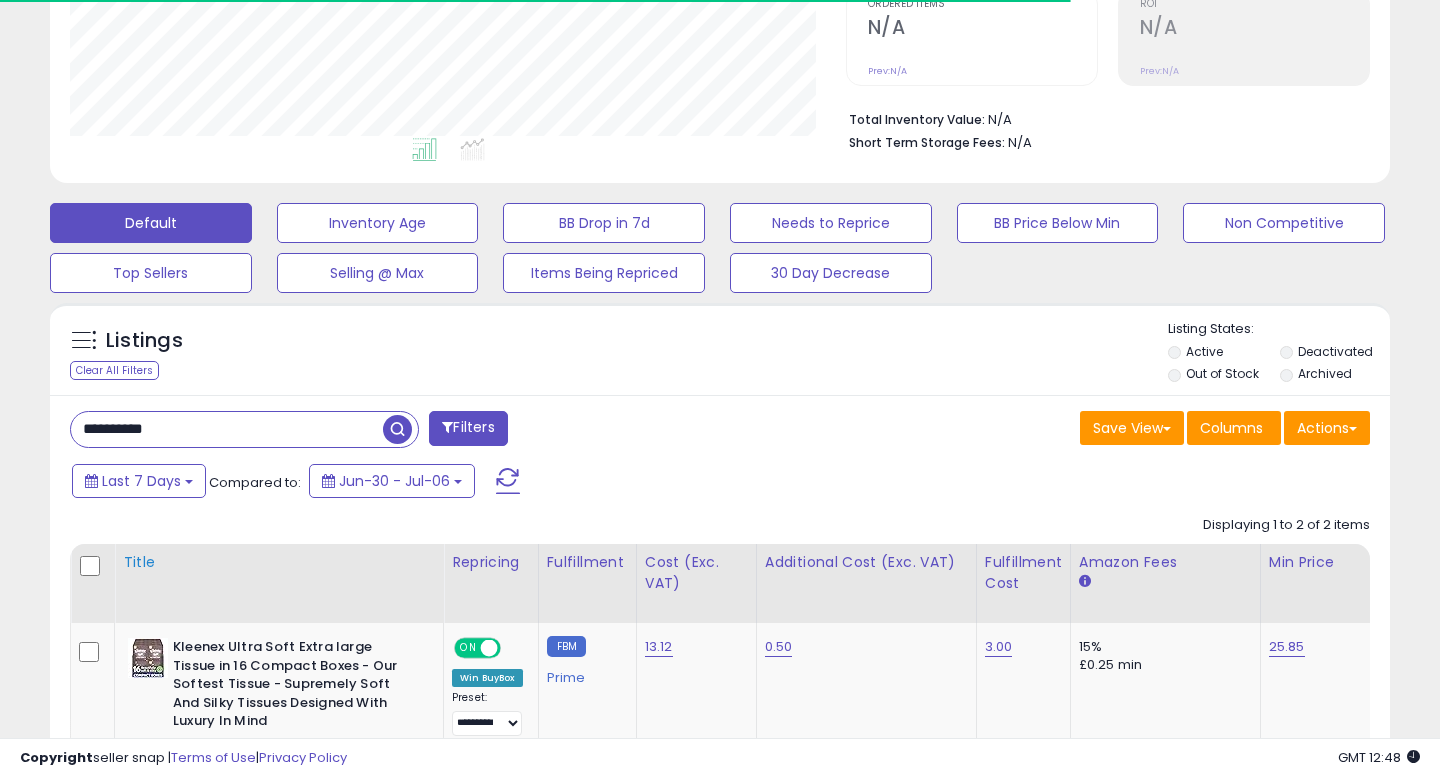 scroll, scrollTop: 605, scrollLeft: 0, axis: vertical 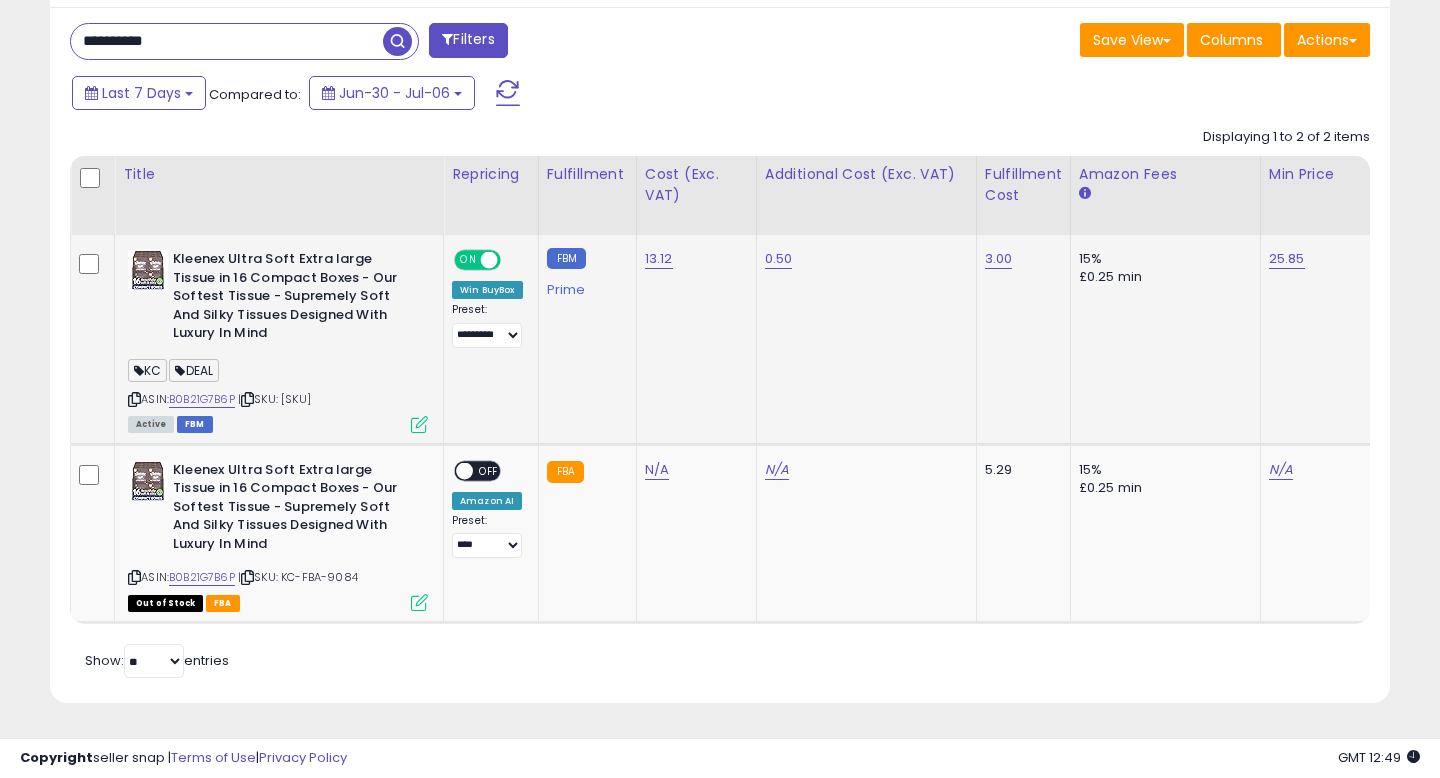 click at bounding box center (419, 424) 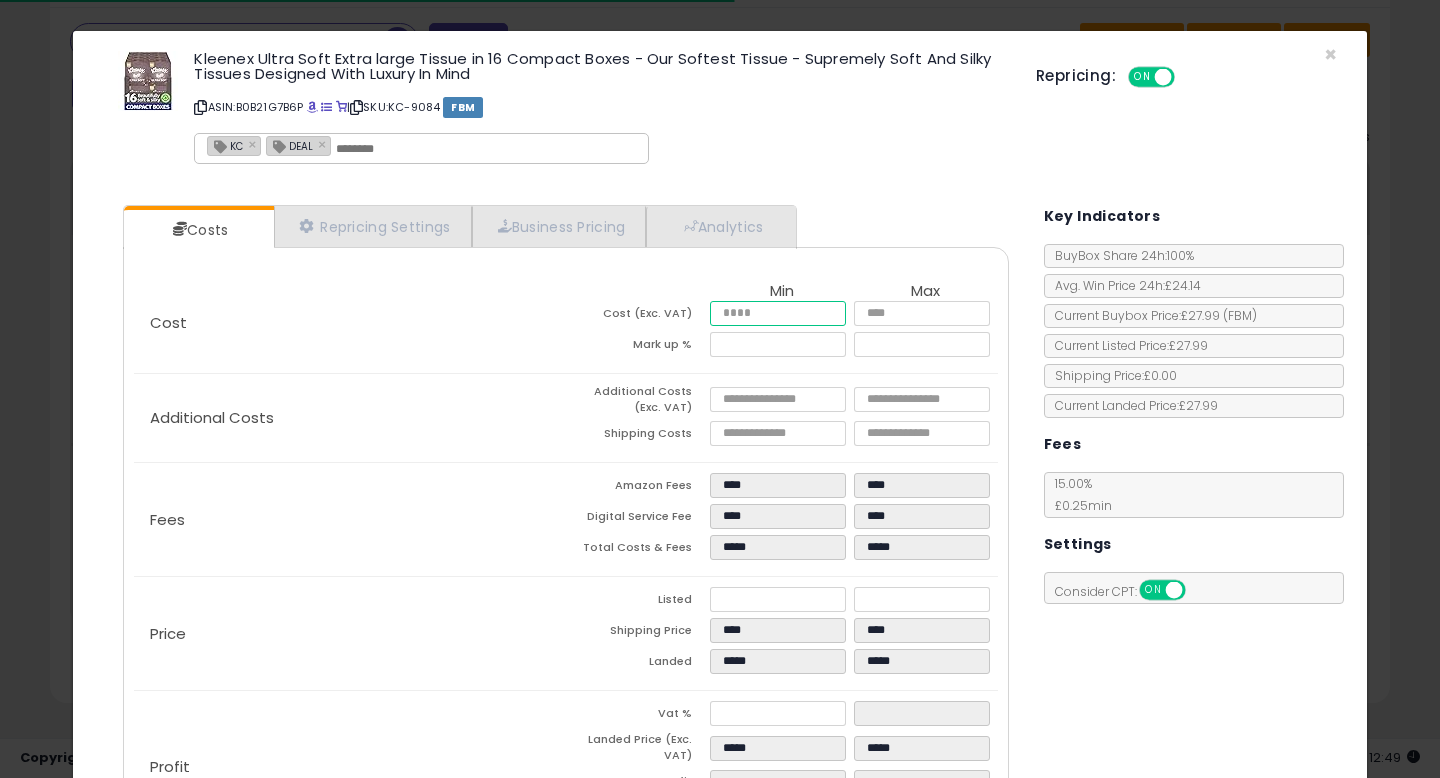 click on "*****" at bounding box center (778, 313) 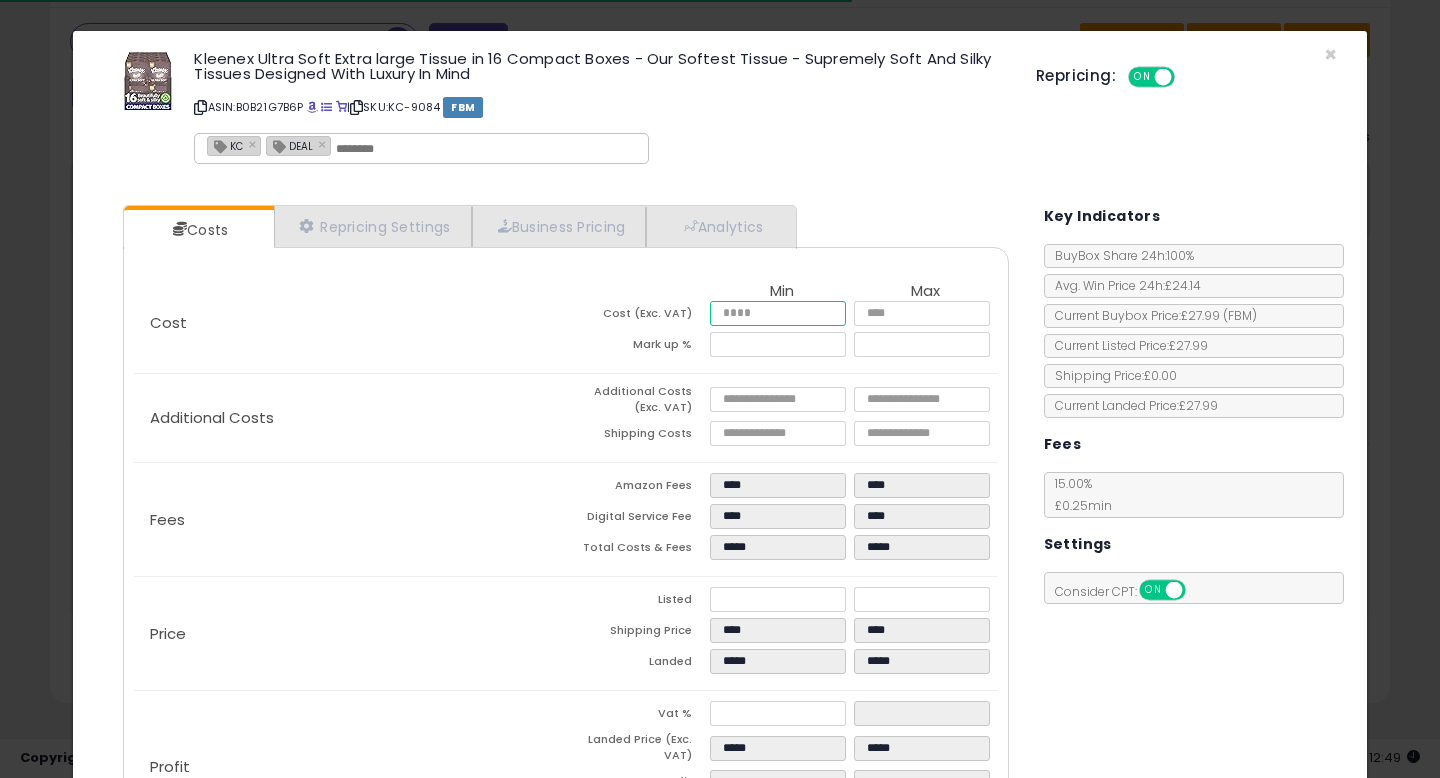 type on "****" 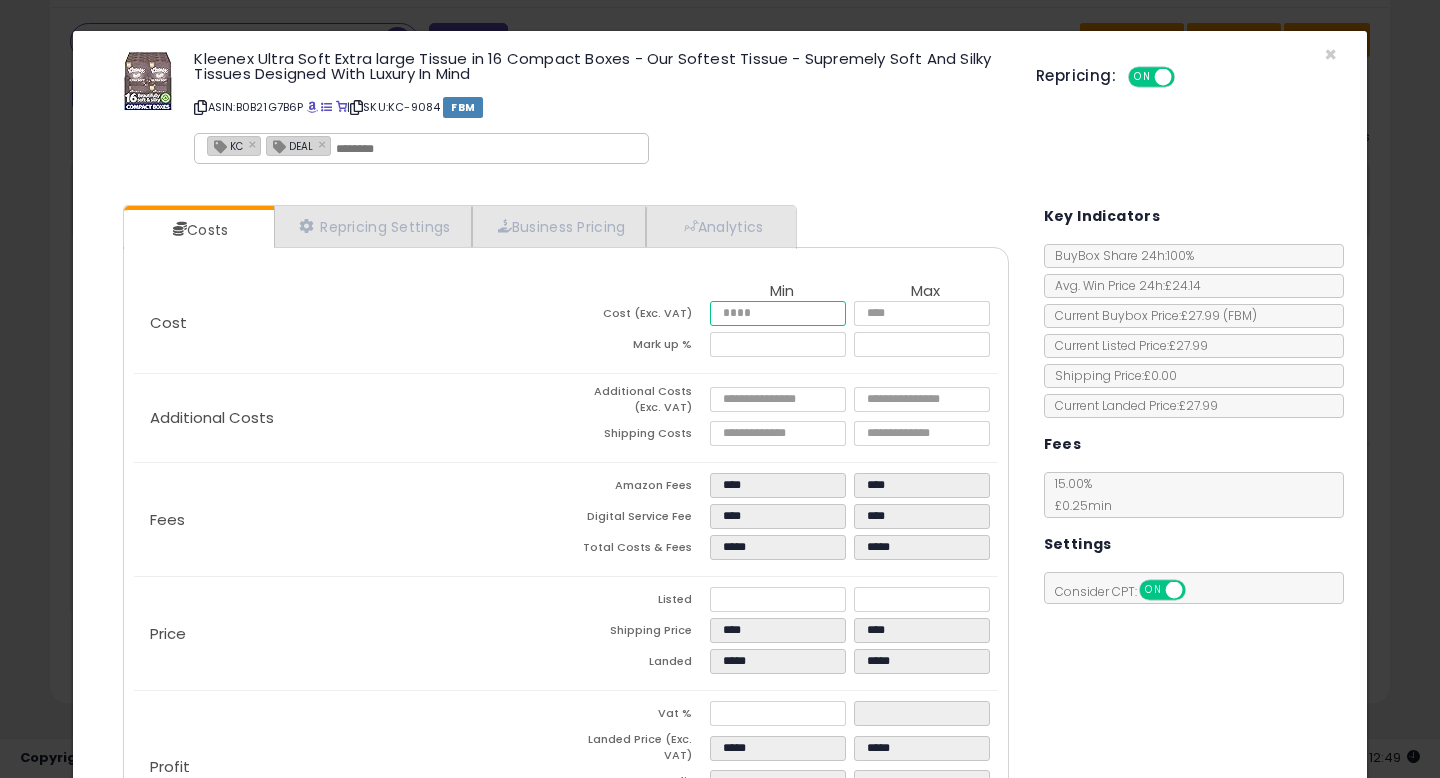 type on "**" 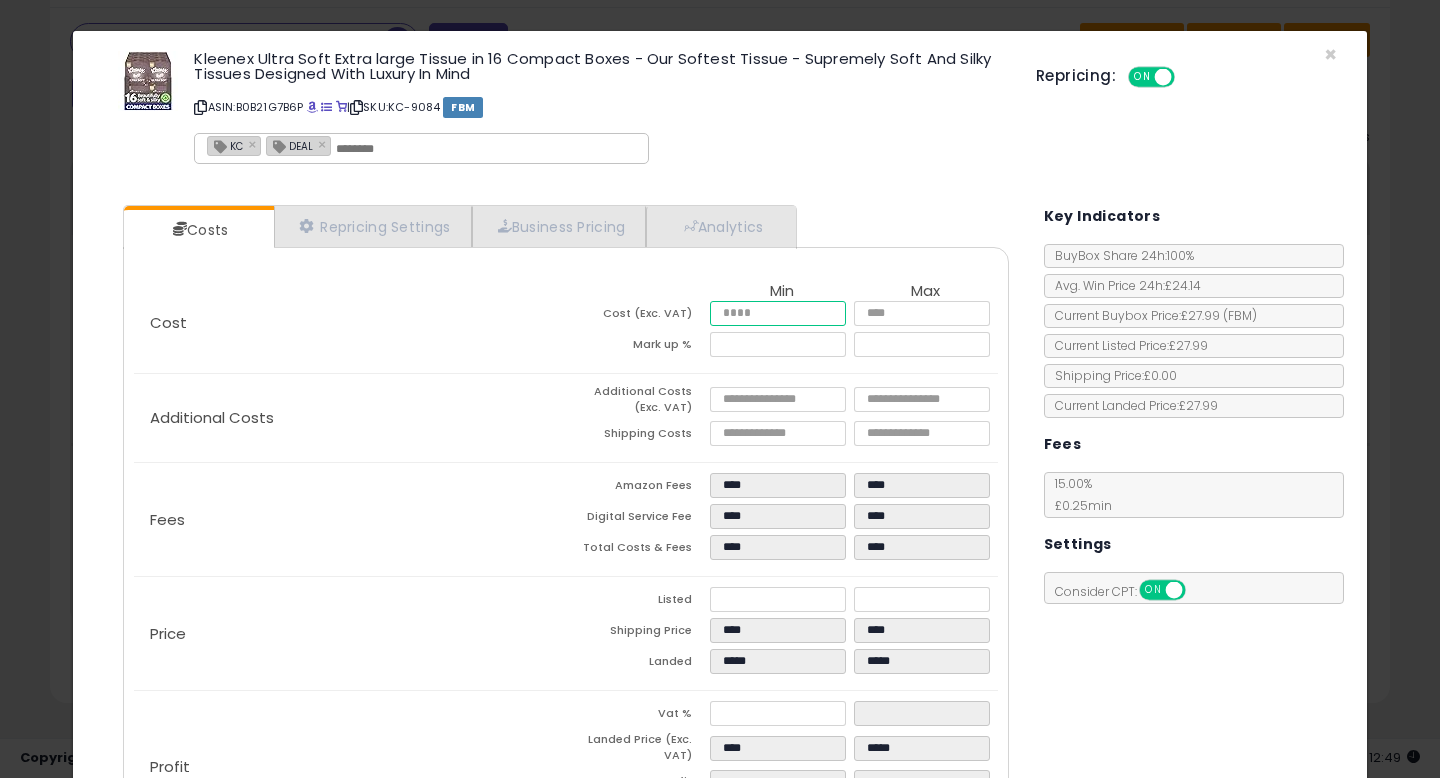 type on "**" 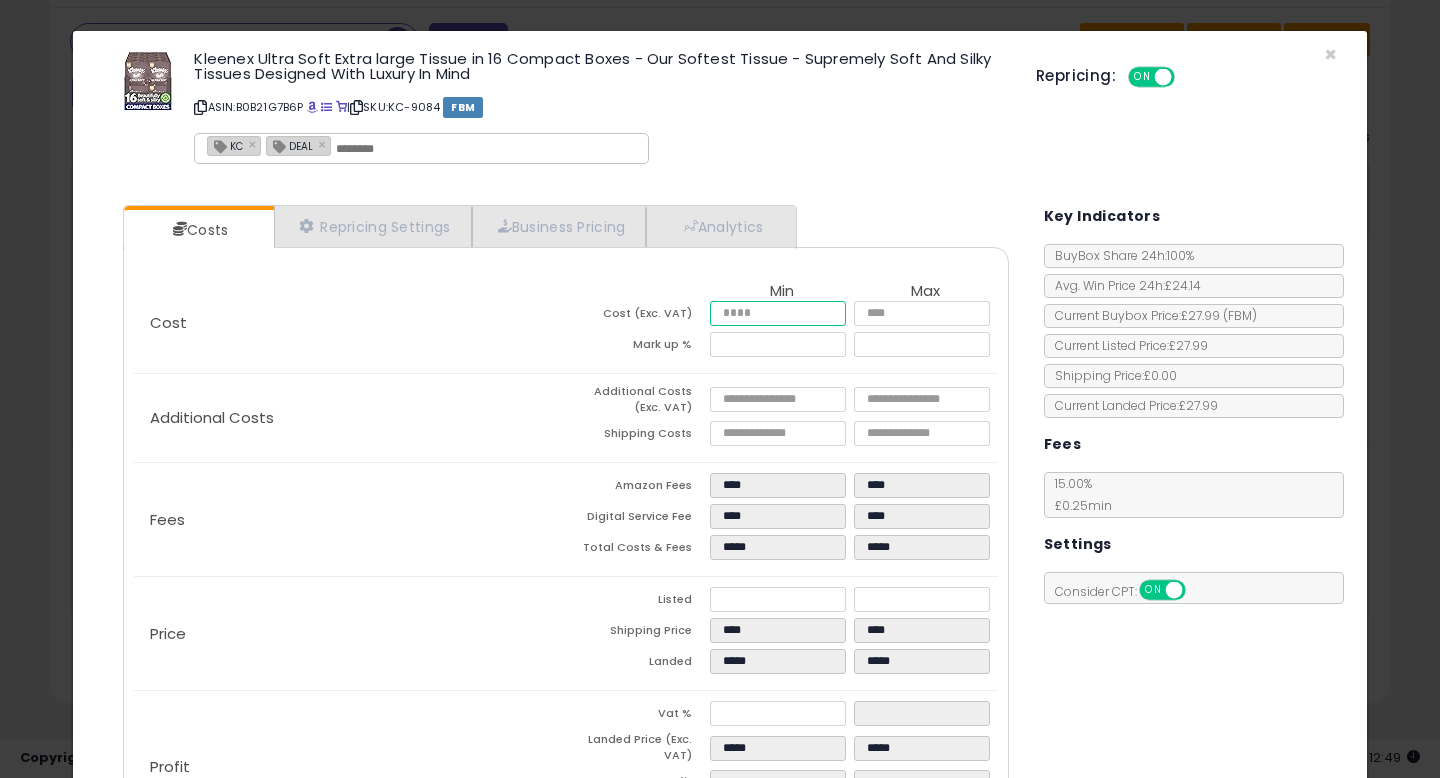 type on "****" 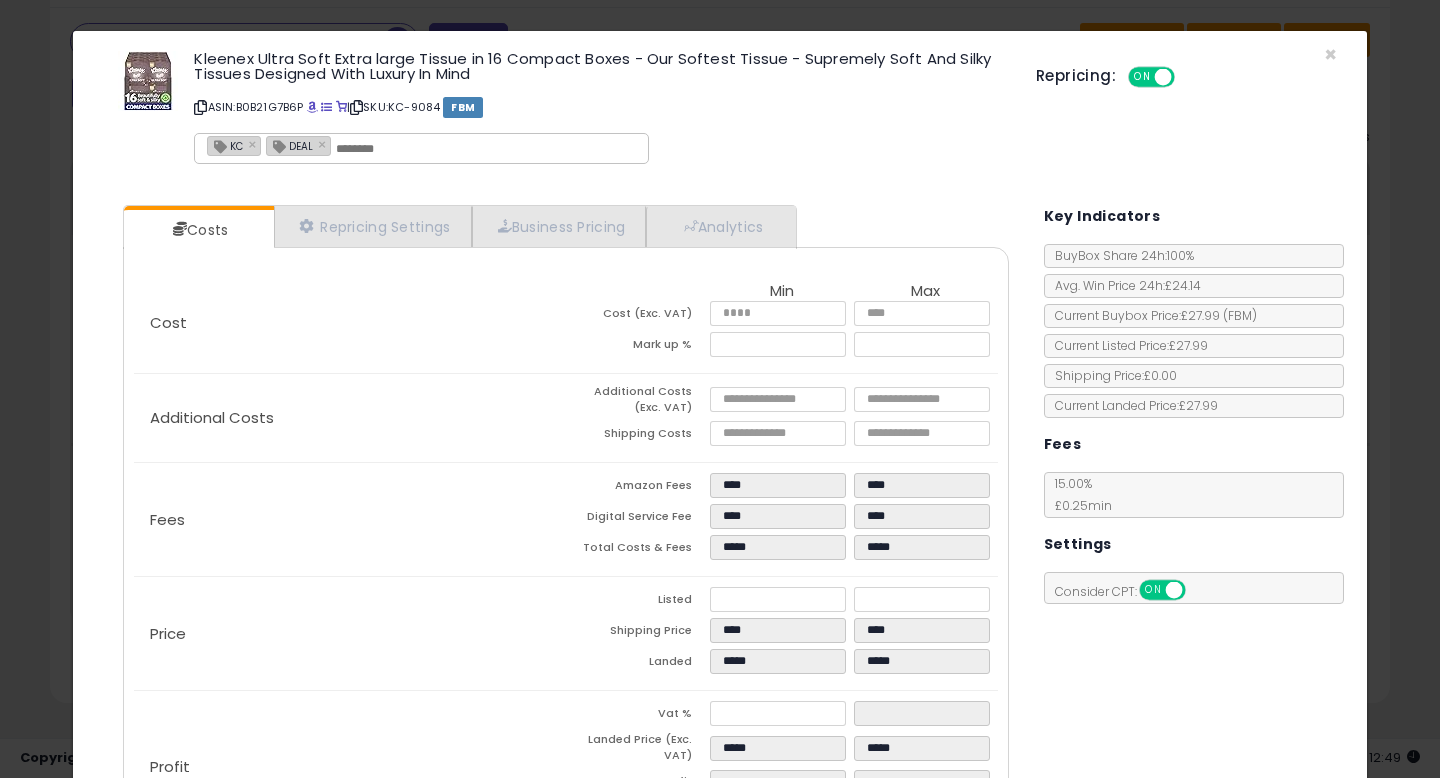 type on "*****" 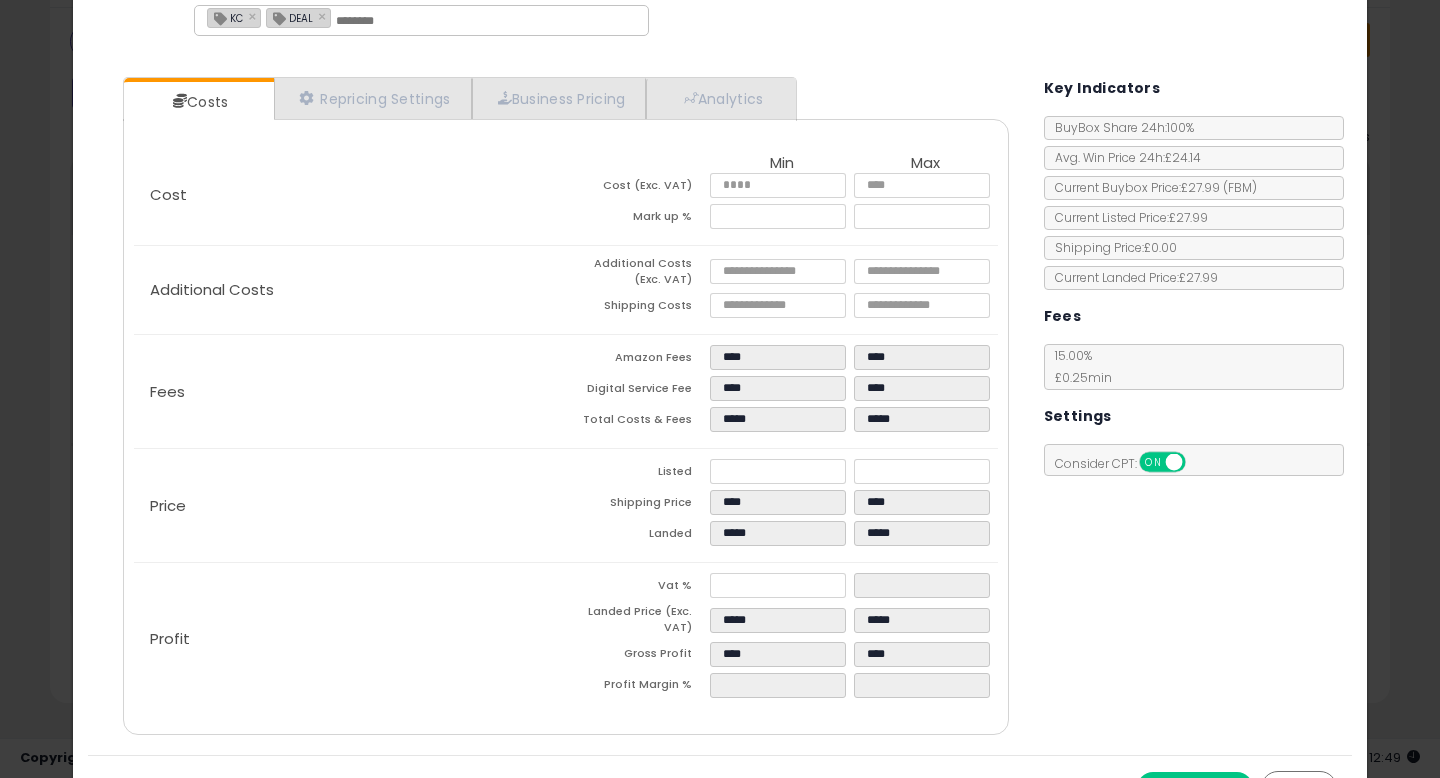 scroll, scrollTop: 130, scrollLeft: 0, axis: vertical 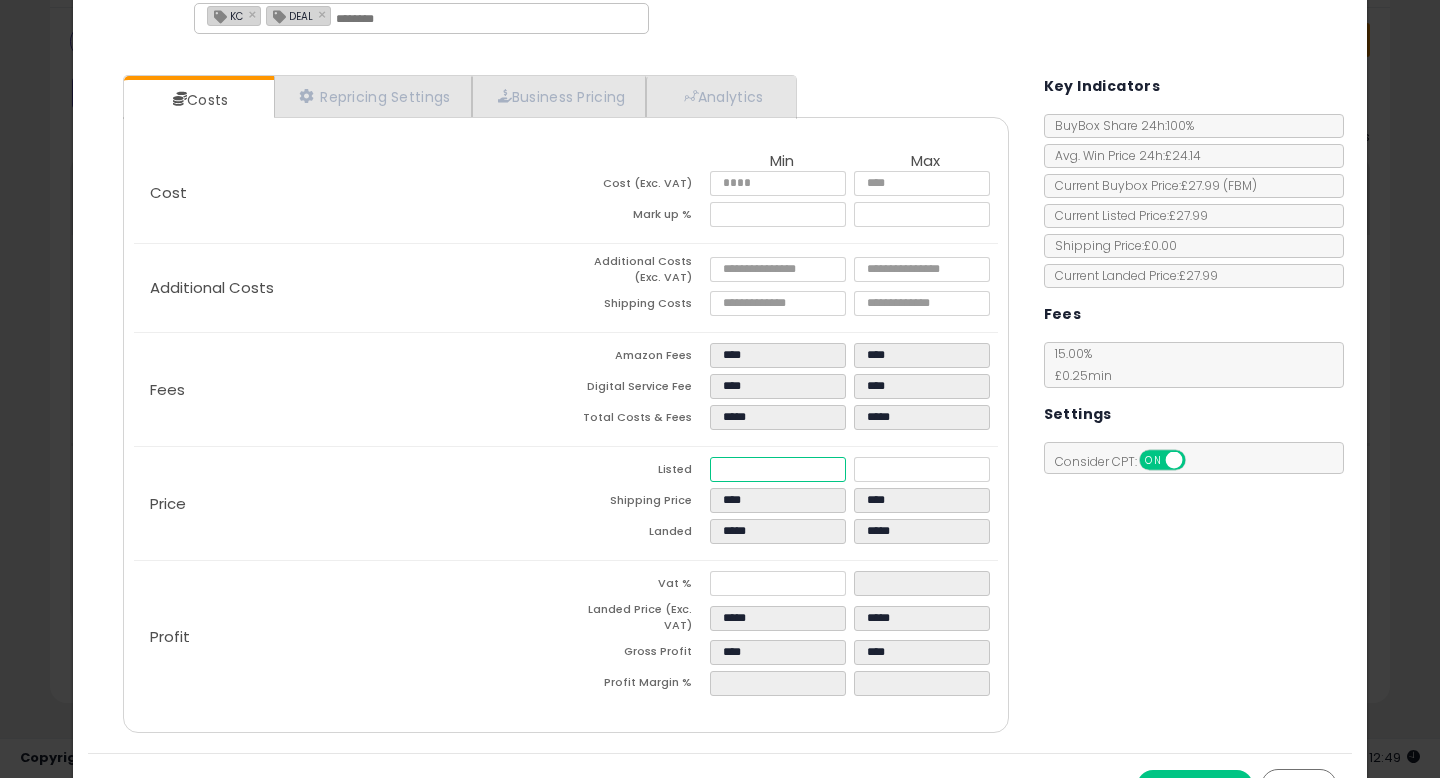 drag, startPoint x: 769, startPoint y: 465, endPoint x: 665, endPoint y: 460, distance: 104.120125 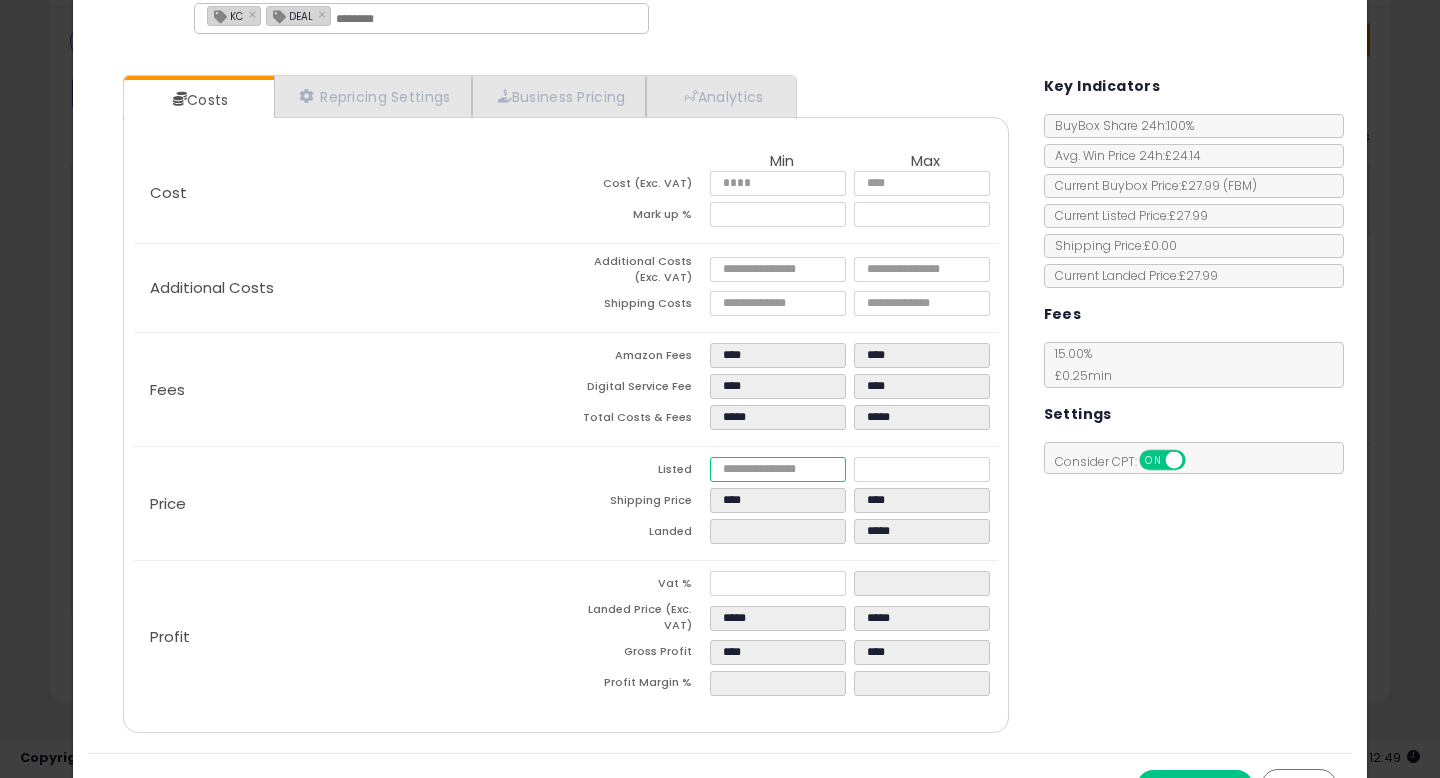 type on "****" 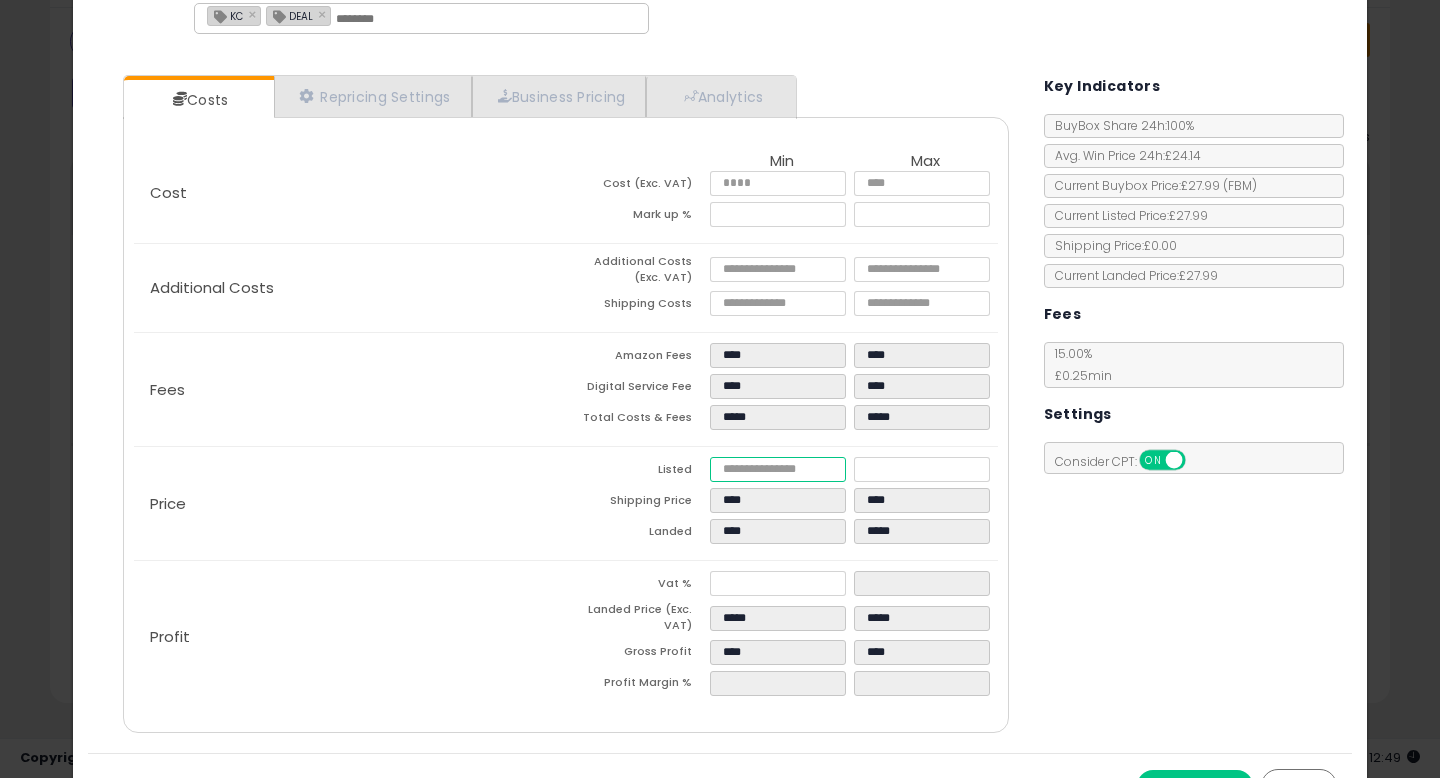type on "****" 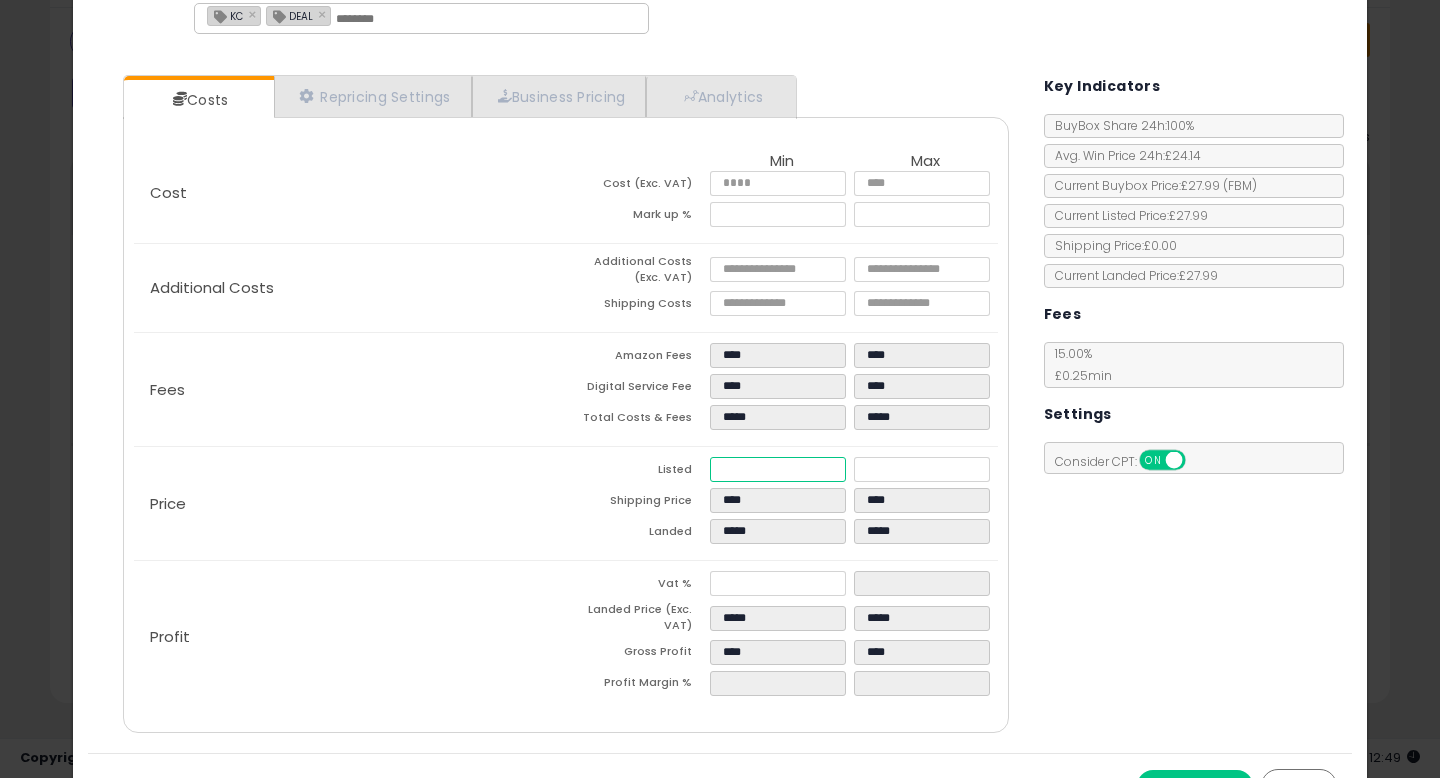 type on "**" 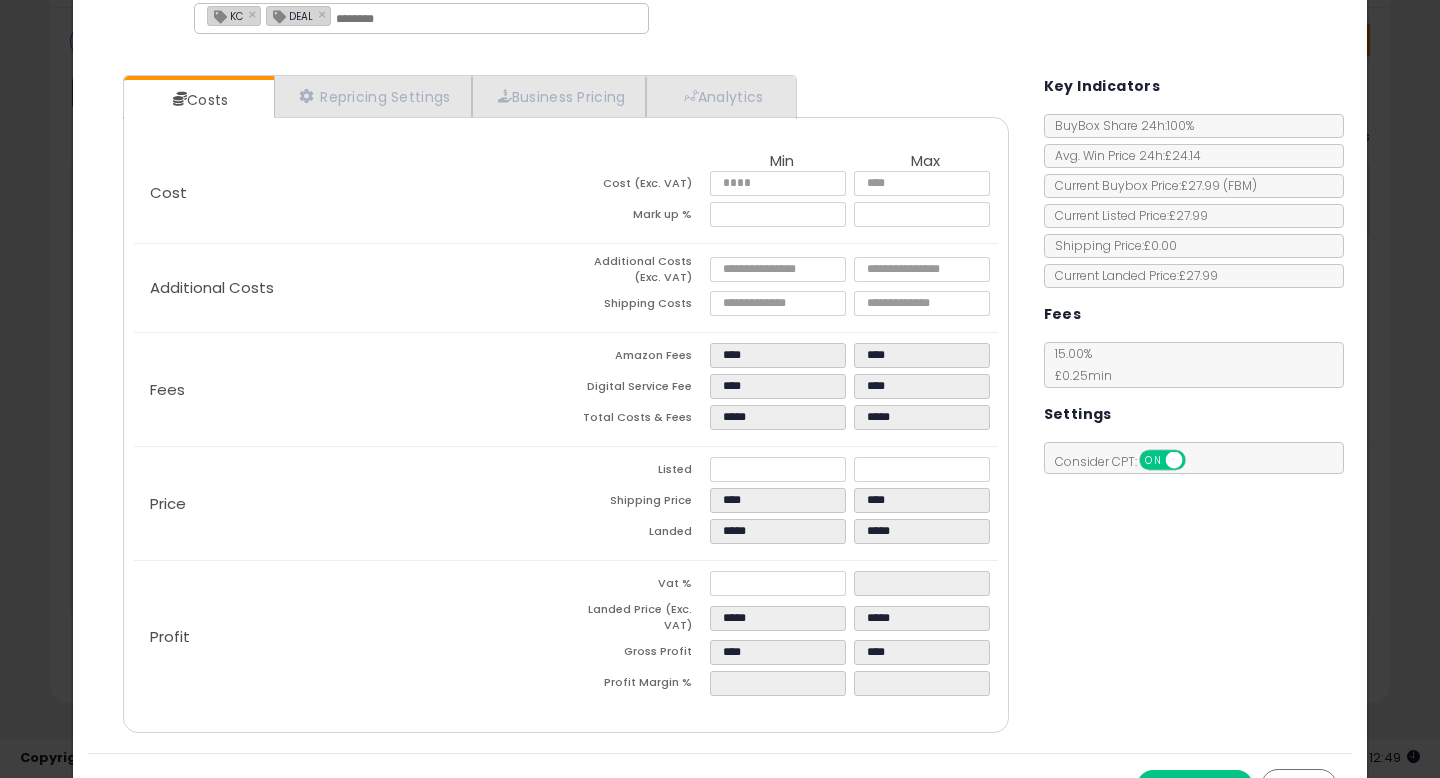 type on "*****" 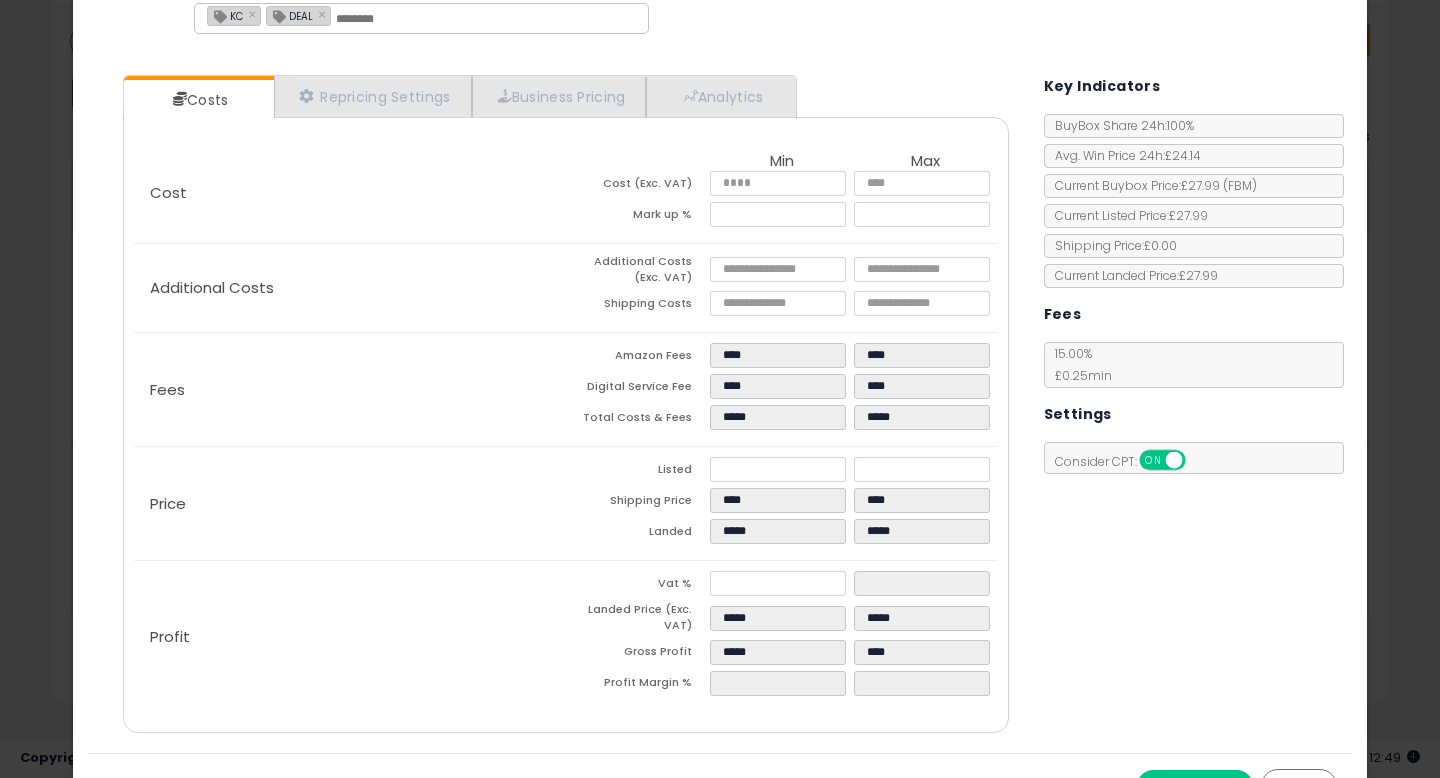click on "Fees
Amazon Fees
****
****
Digital Service Fee
****
****
Total Costs & Fees
*****
*****" 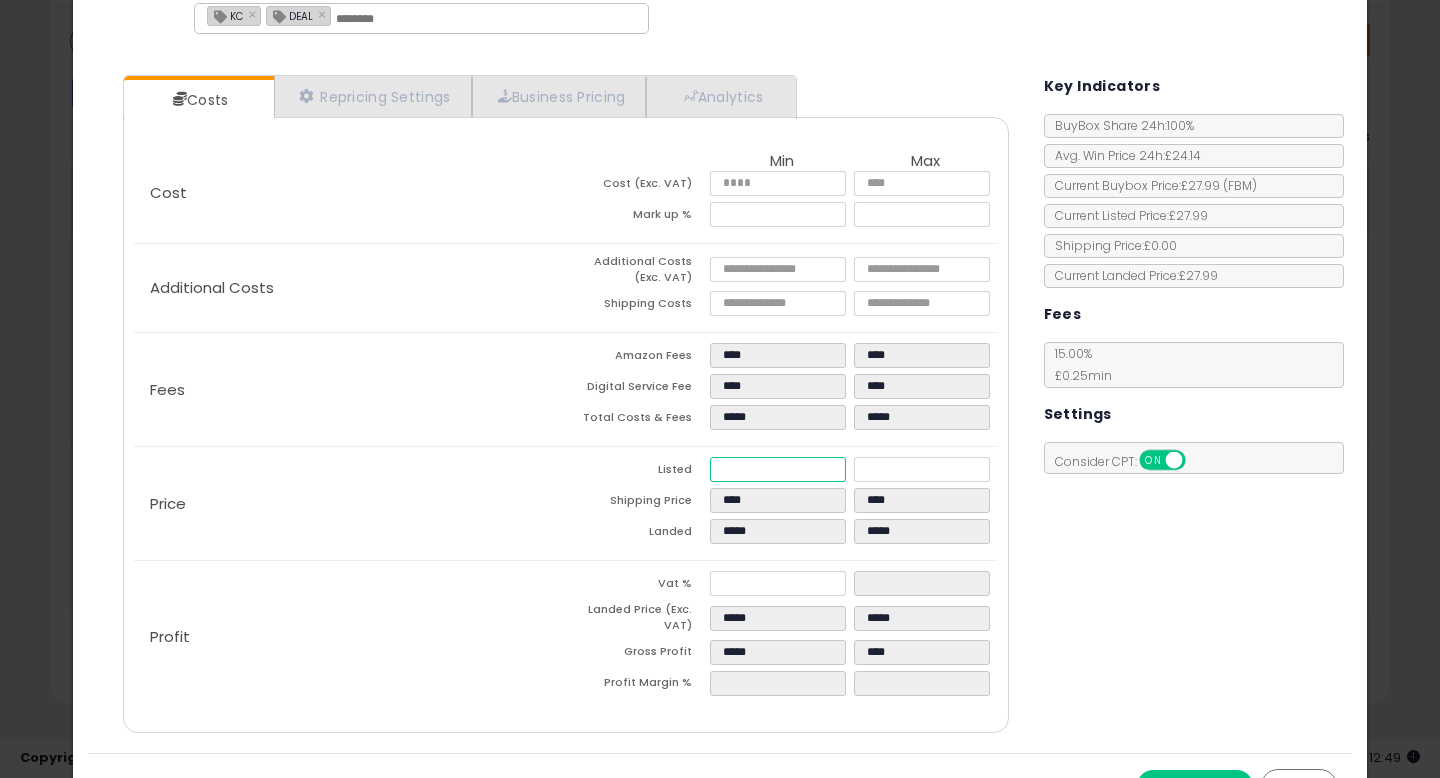 click on "*****" at bounding box center [778, 469] 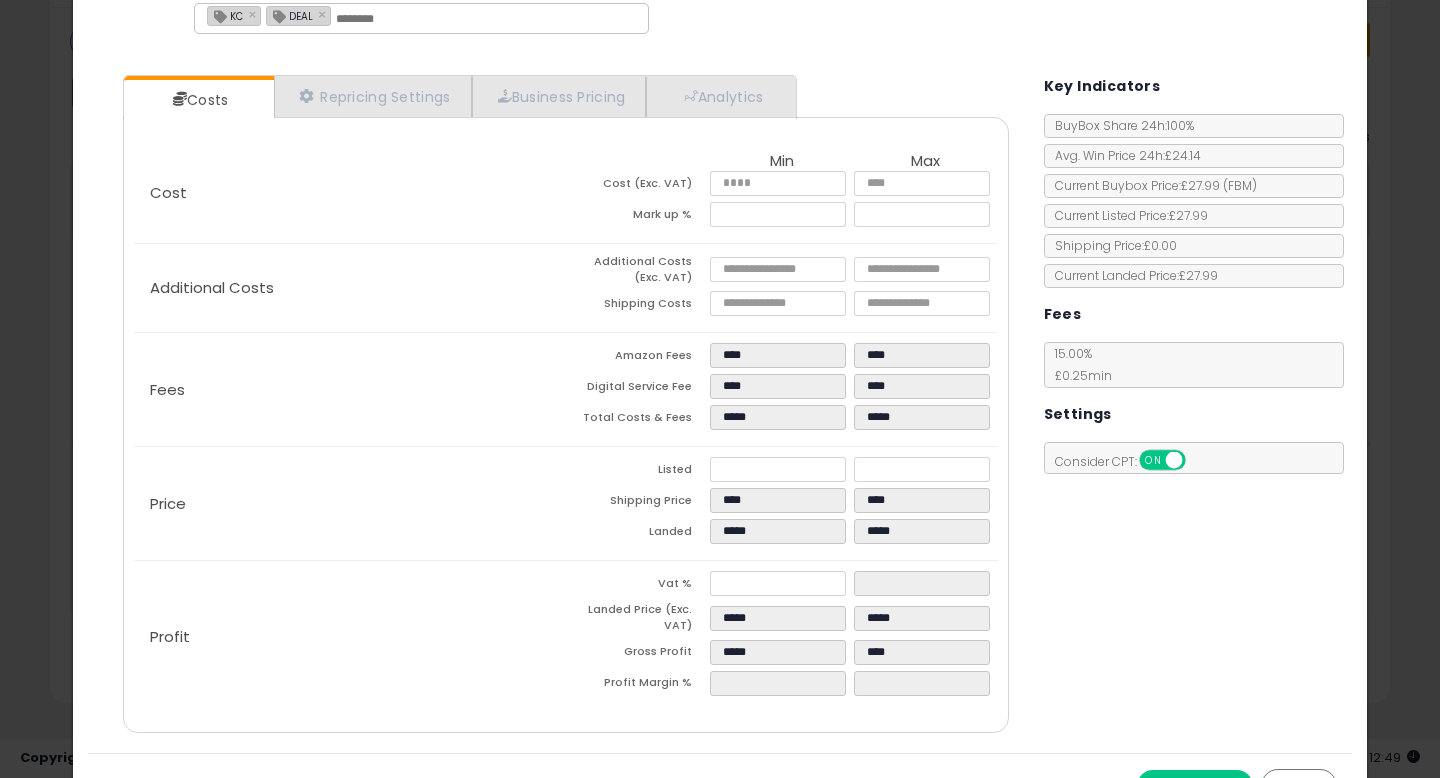 type on "****" 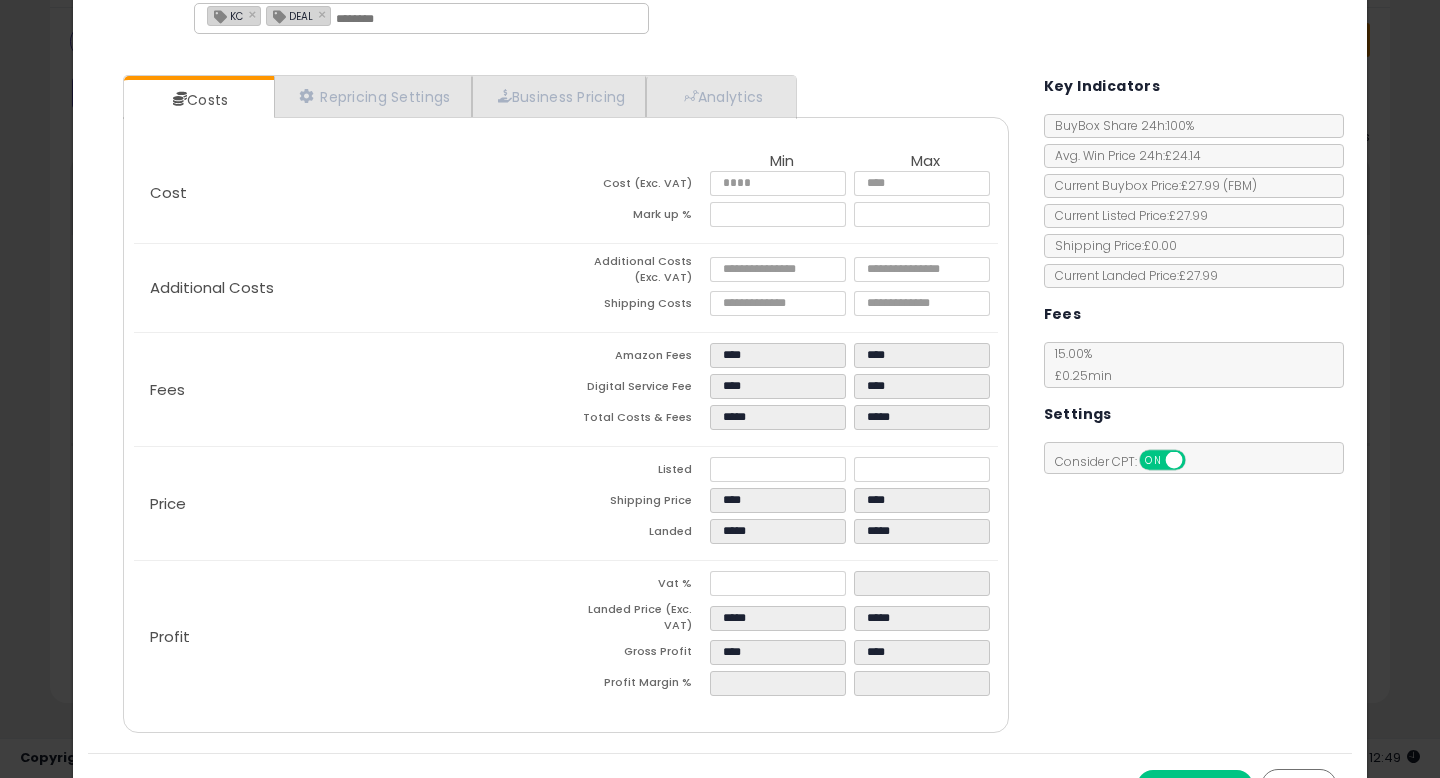click on "Fees
Amazon Fees
****
****
Digital Service Fee
****
****
Total Costs & Fees
*****
*****" 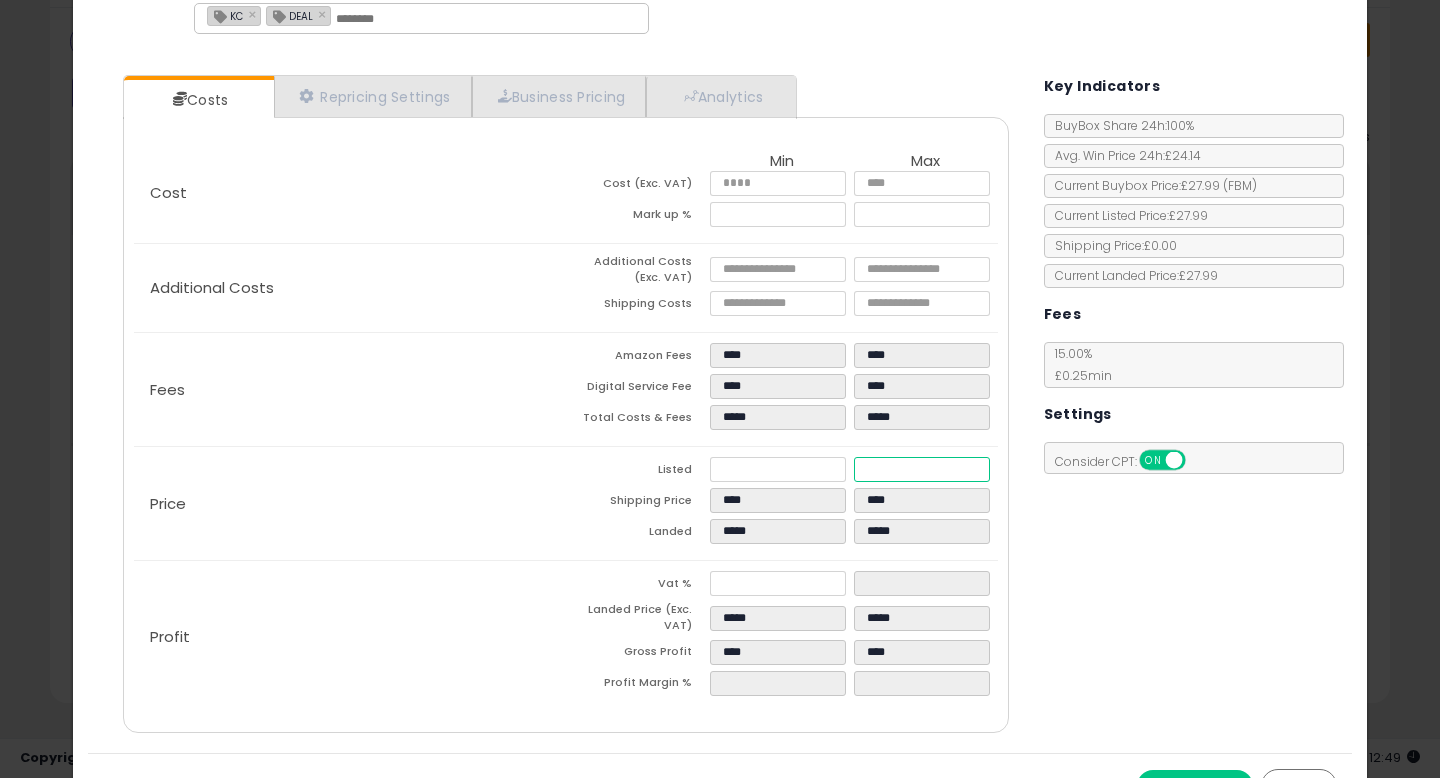 drag, startPoint x: 912, startPoint y: 470, endPoint x: 826, endPoint y: 468, distance: 86.023254 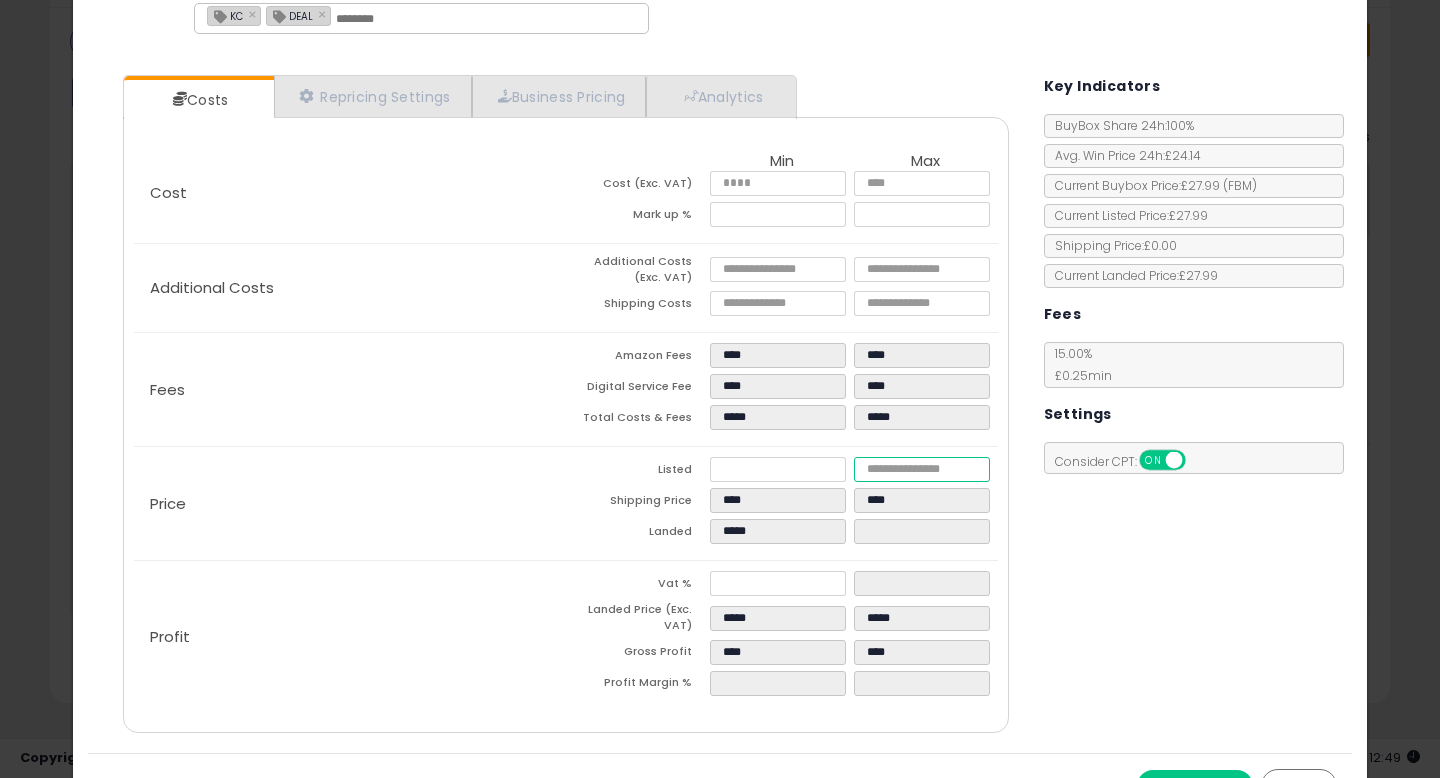 type on "****" 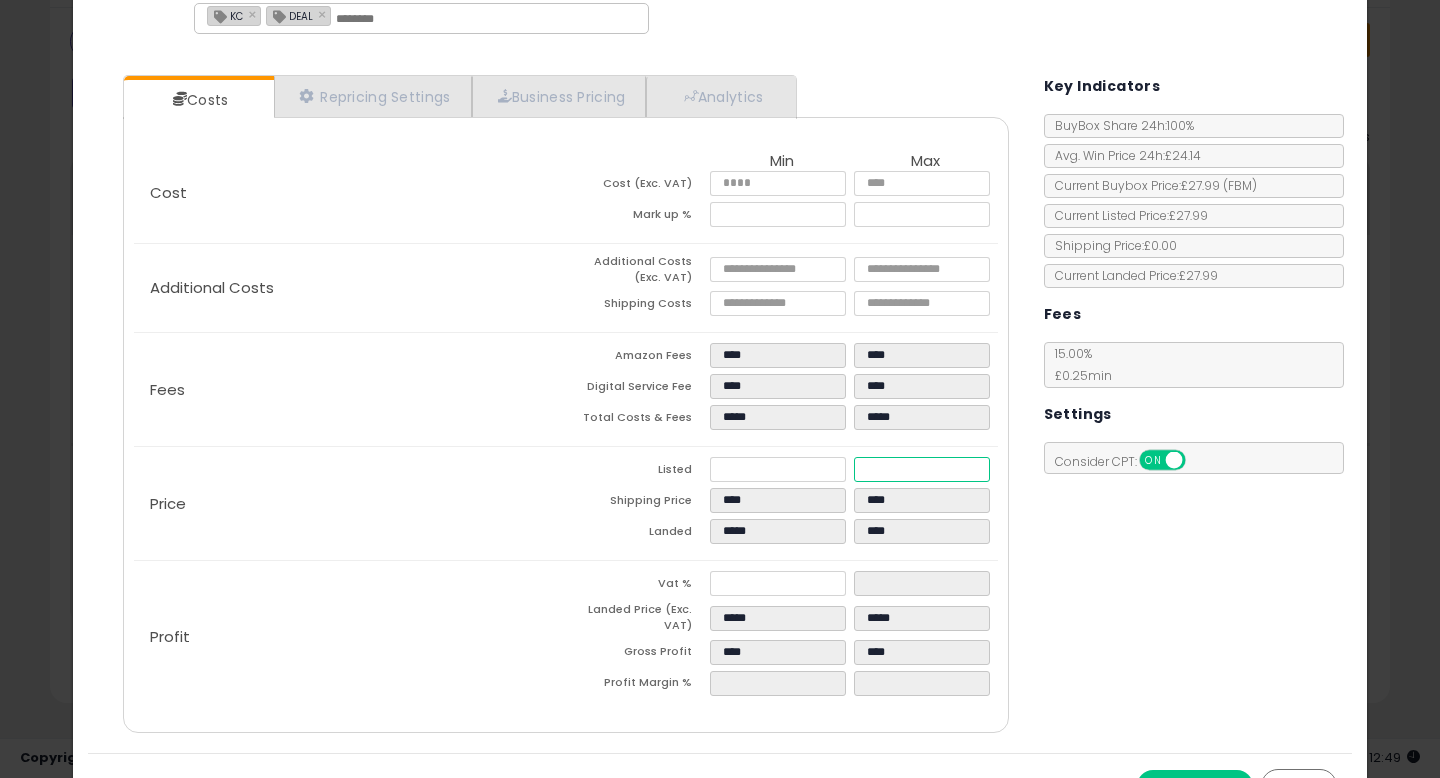 type on "****" 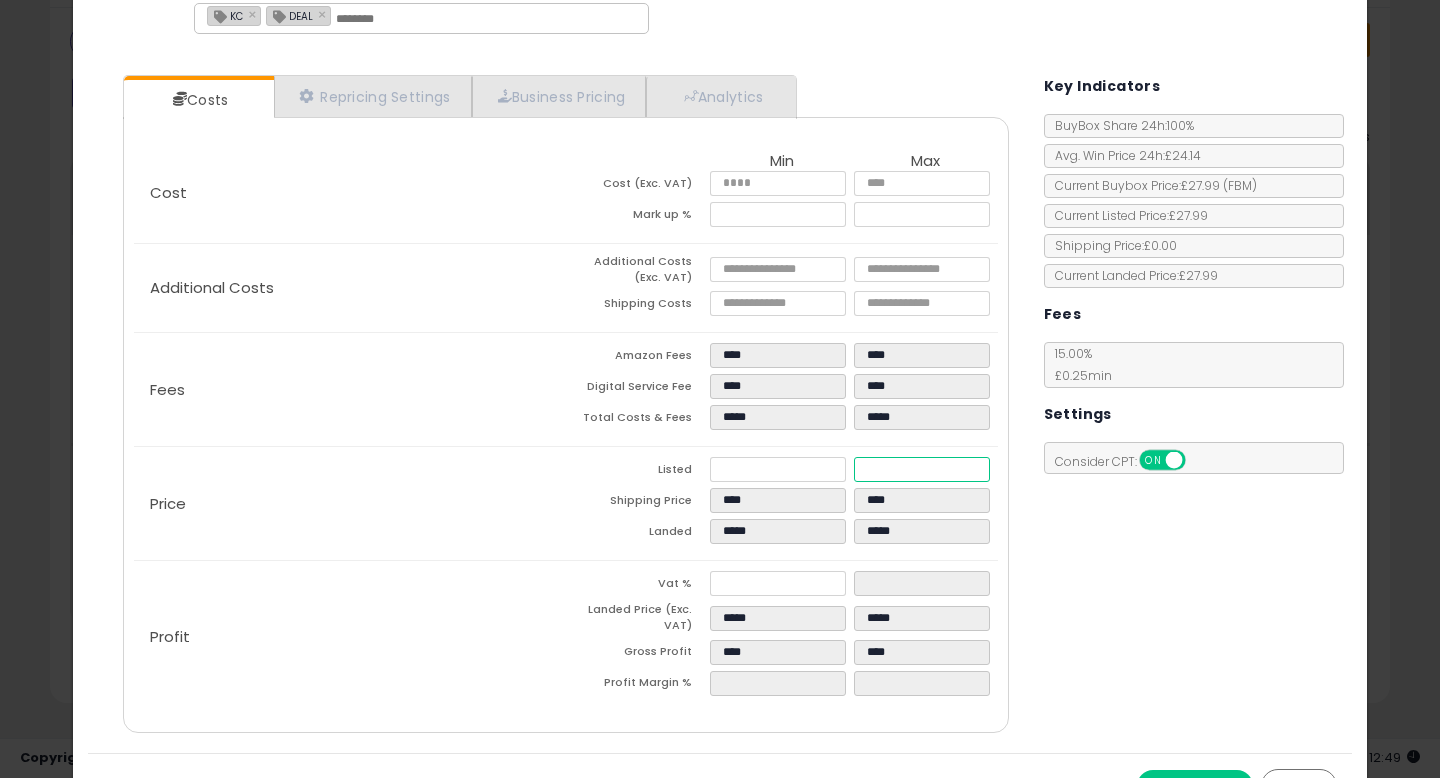 type on "****" 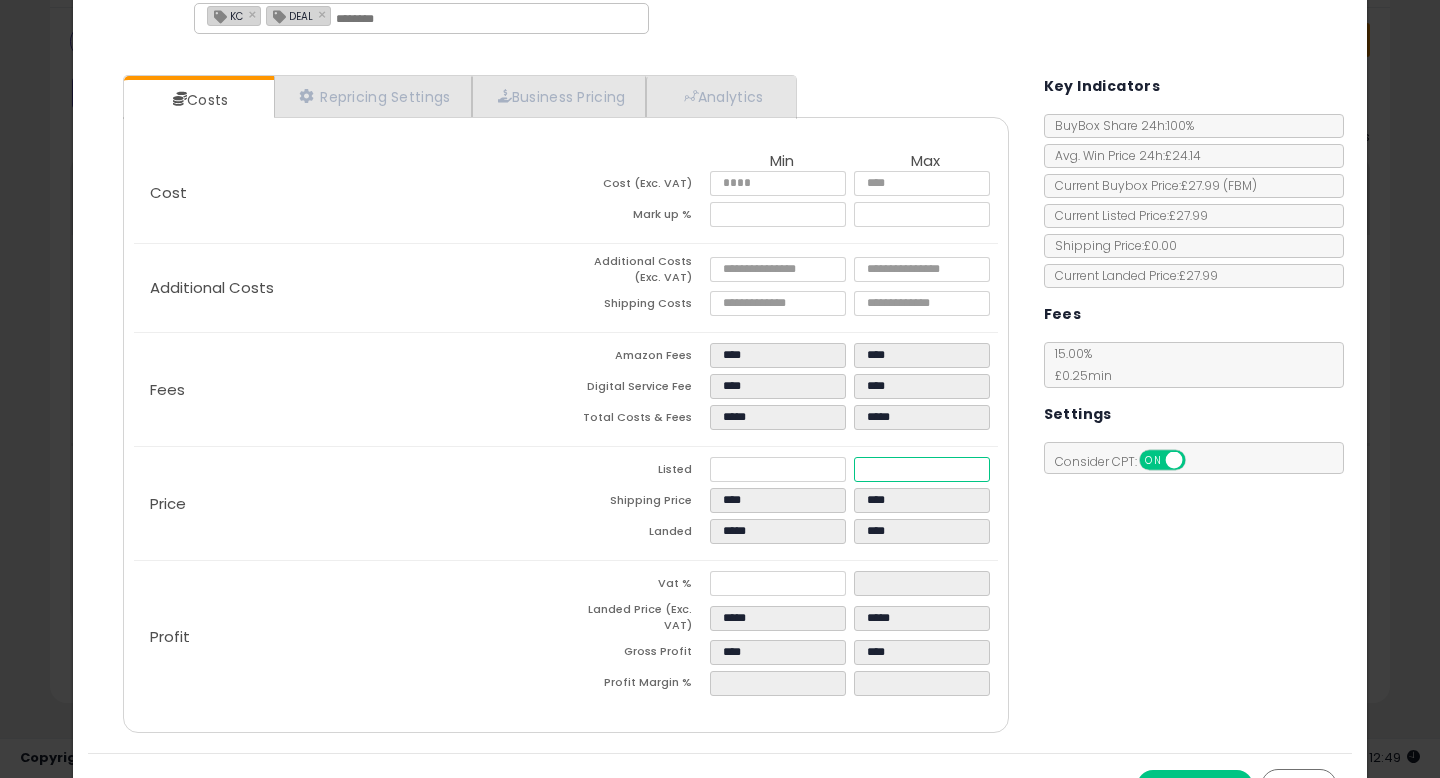 type on "****" 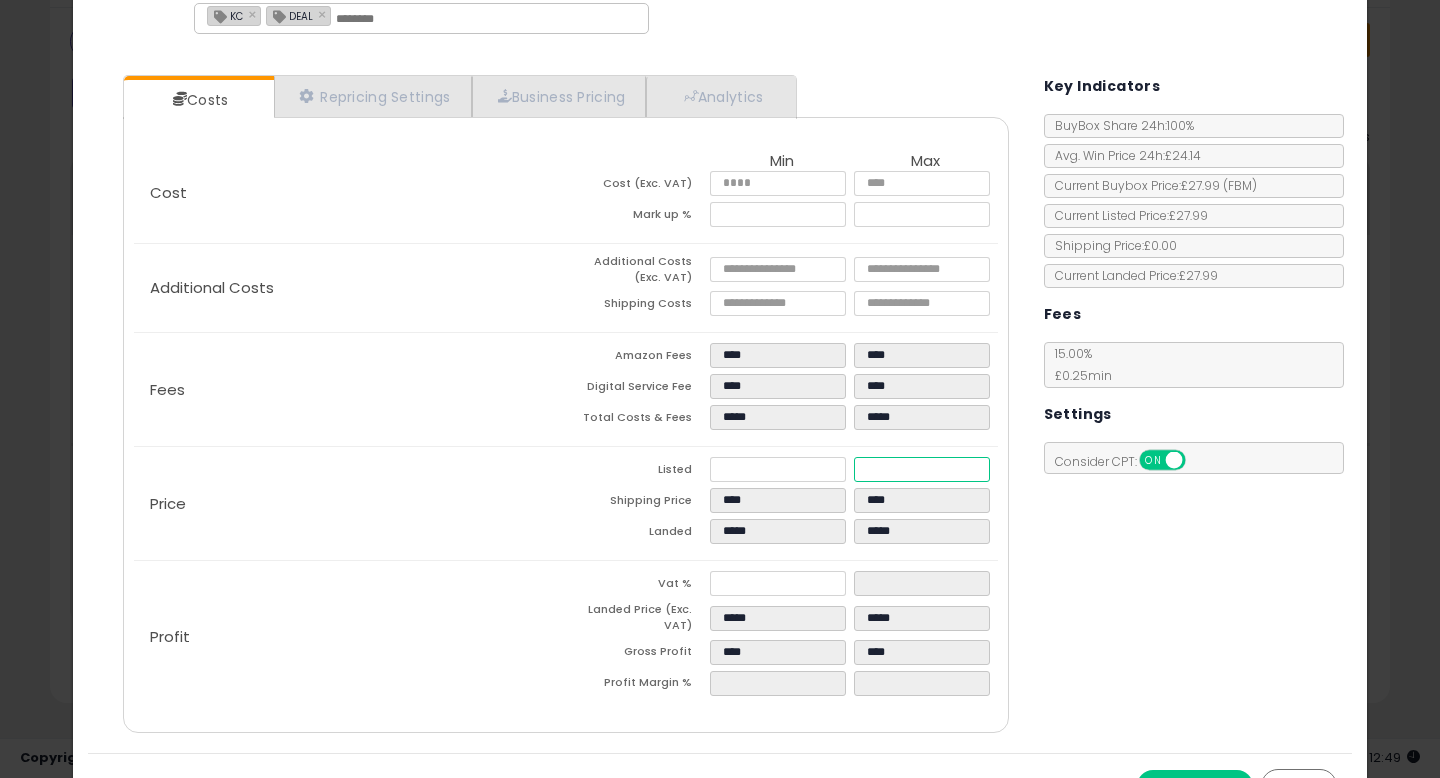 type on "****" 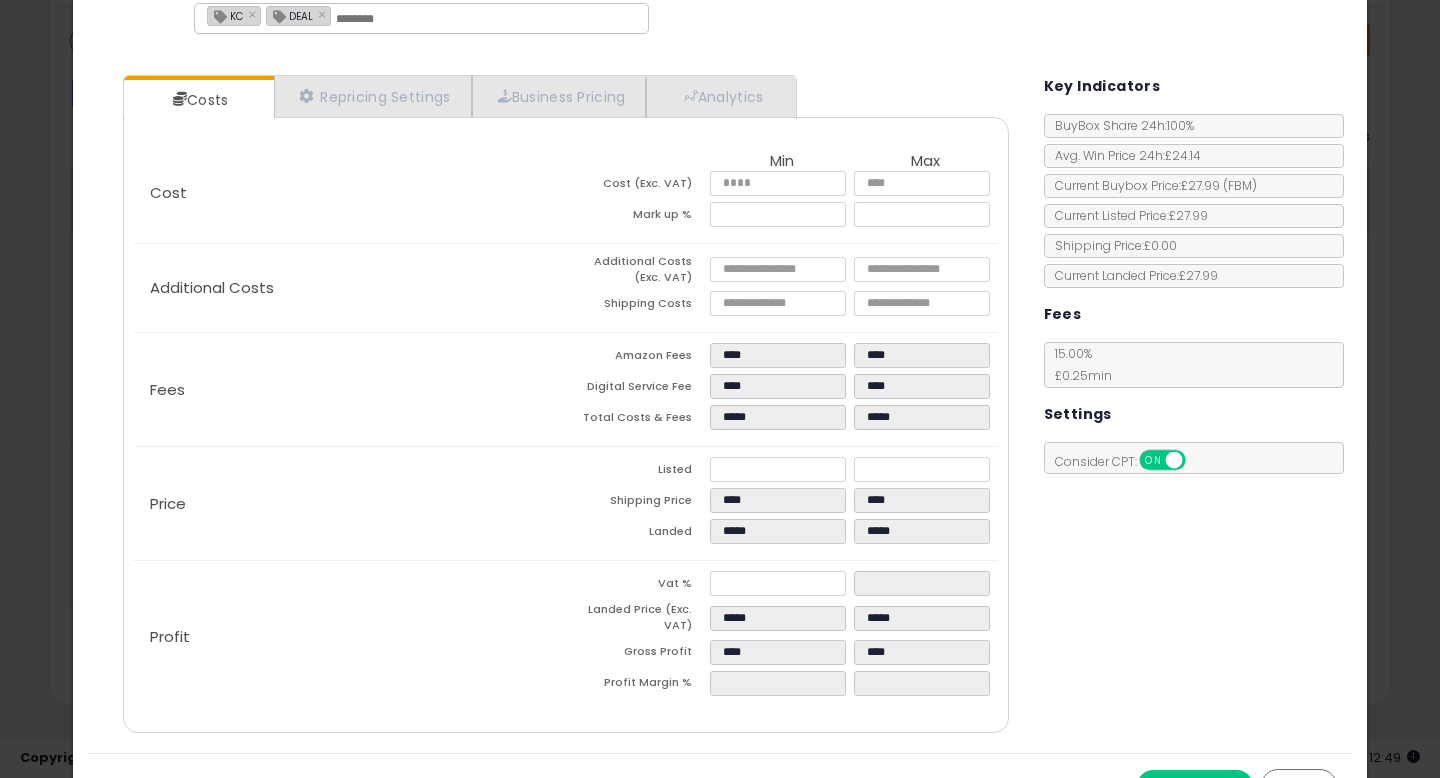 type on "****" 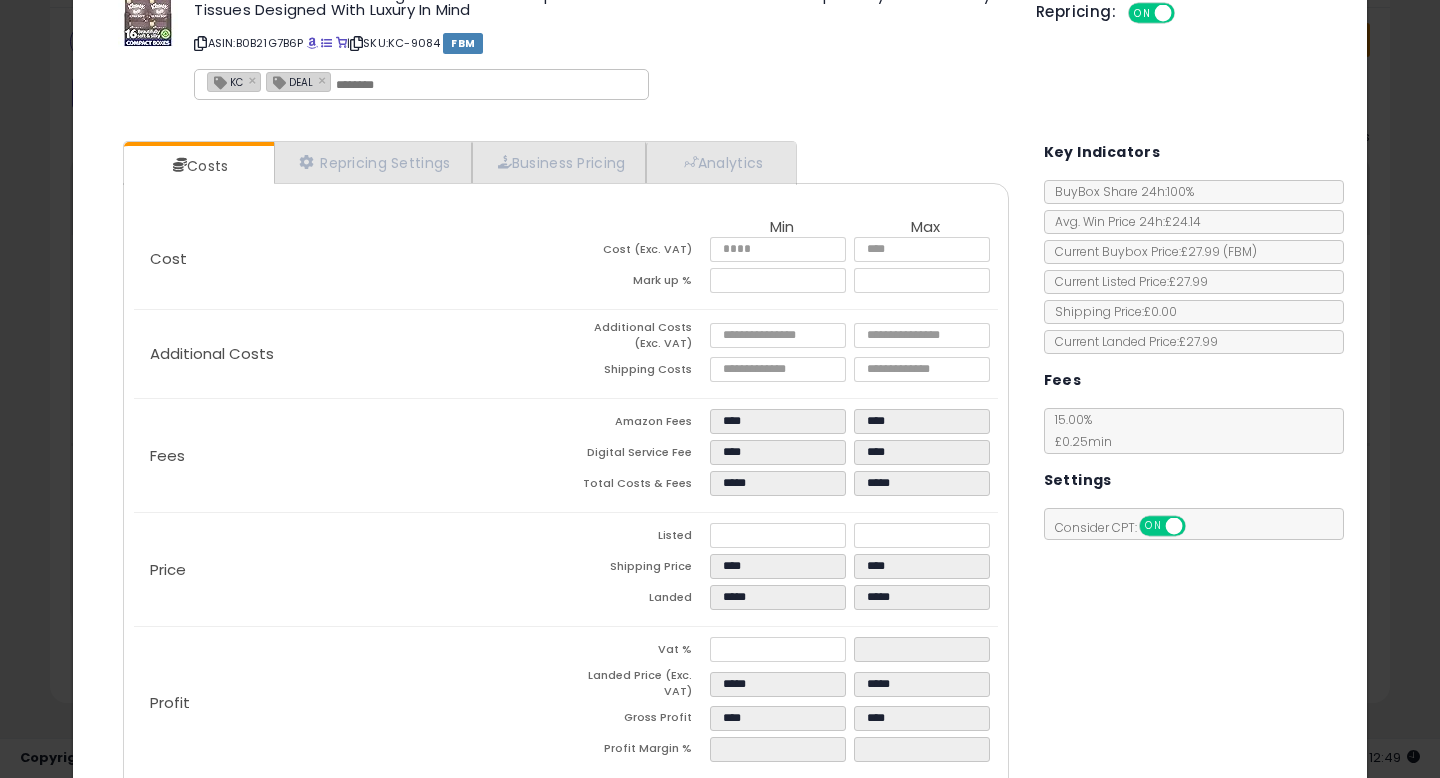 scroll, scrollTop: 0, scrollLeft: 0, axis: both 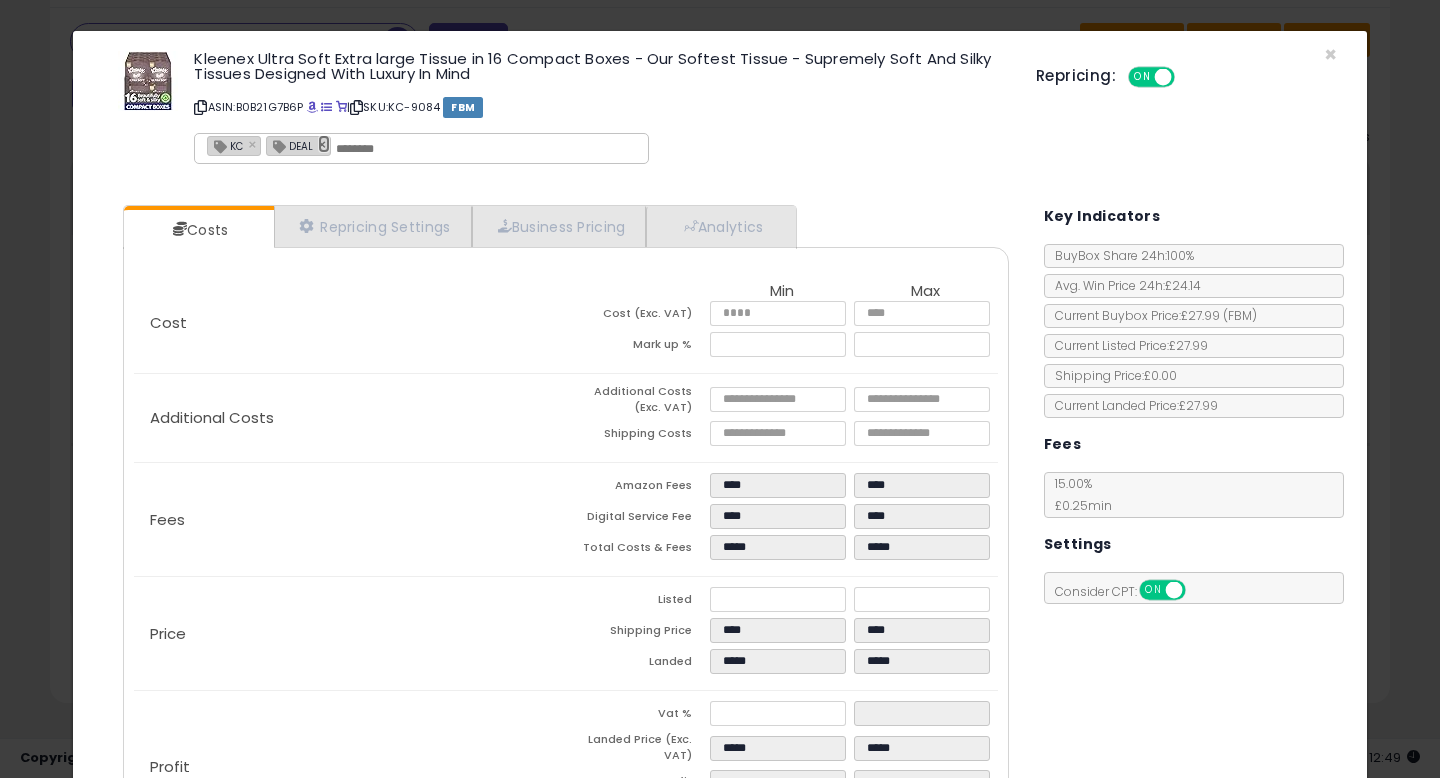 click on "×" at bounding box center [324, 144] 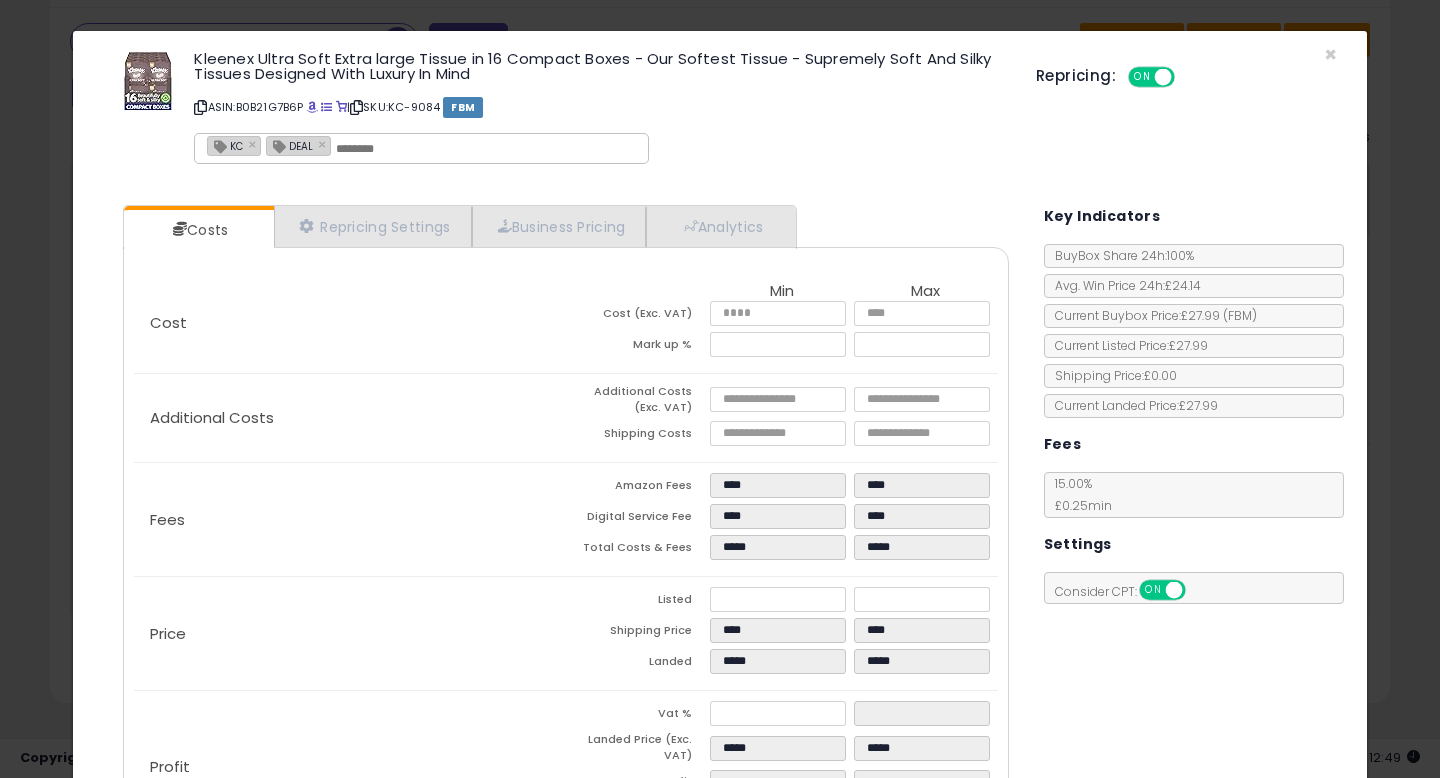 type on "**" 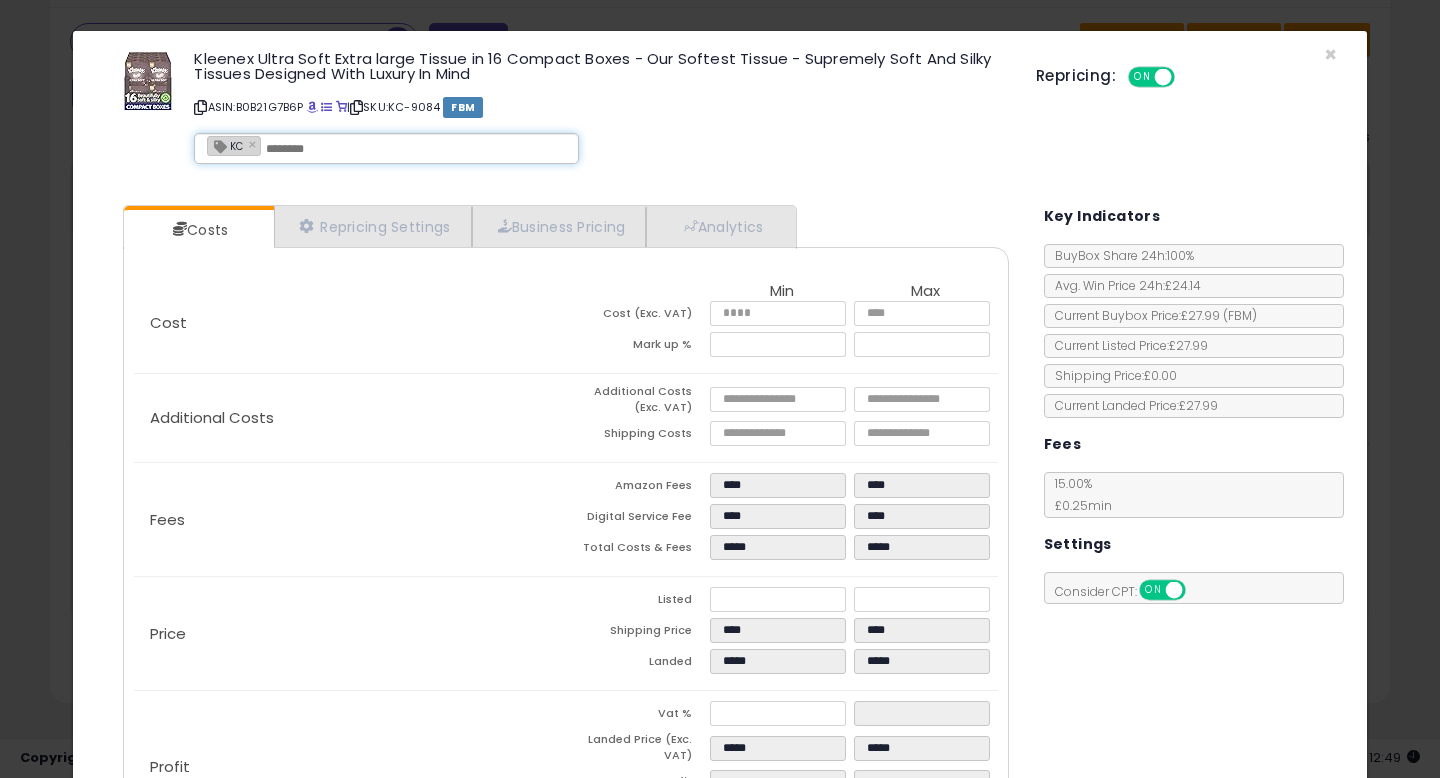 scroll, scrollTop: 169, scrollLeft: 0, axis: vertical 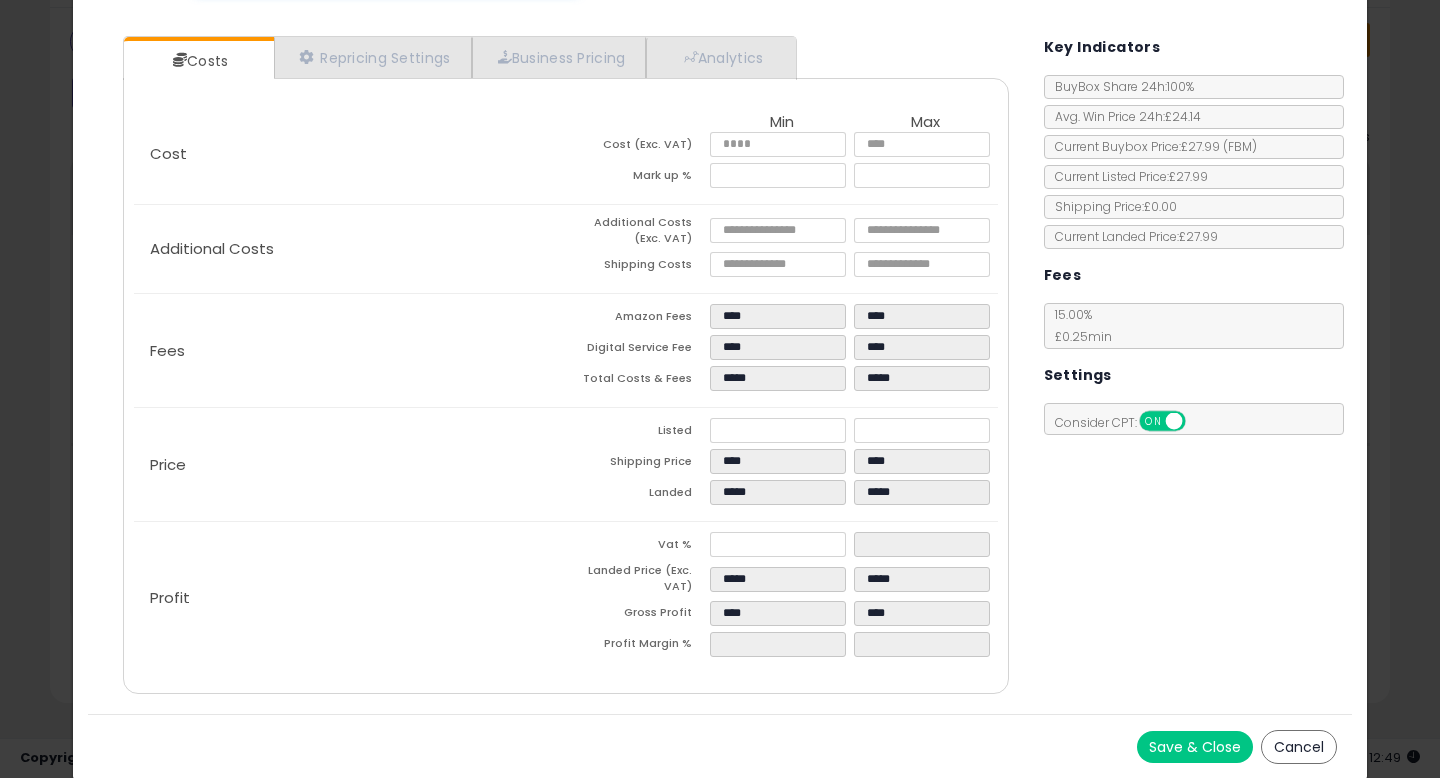 click on "Save & Close" at bounding box center [1195, 747] 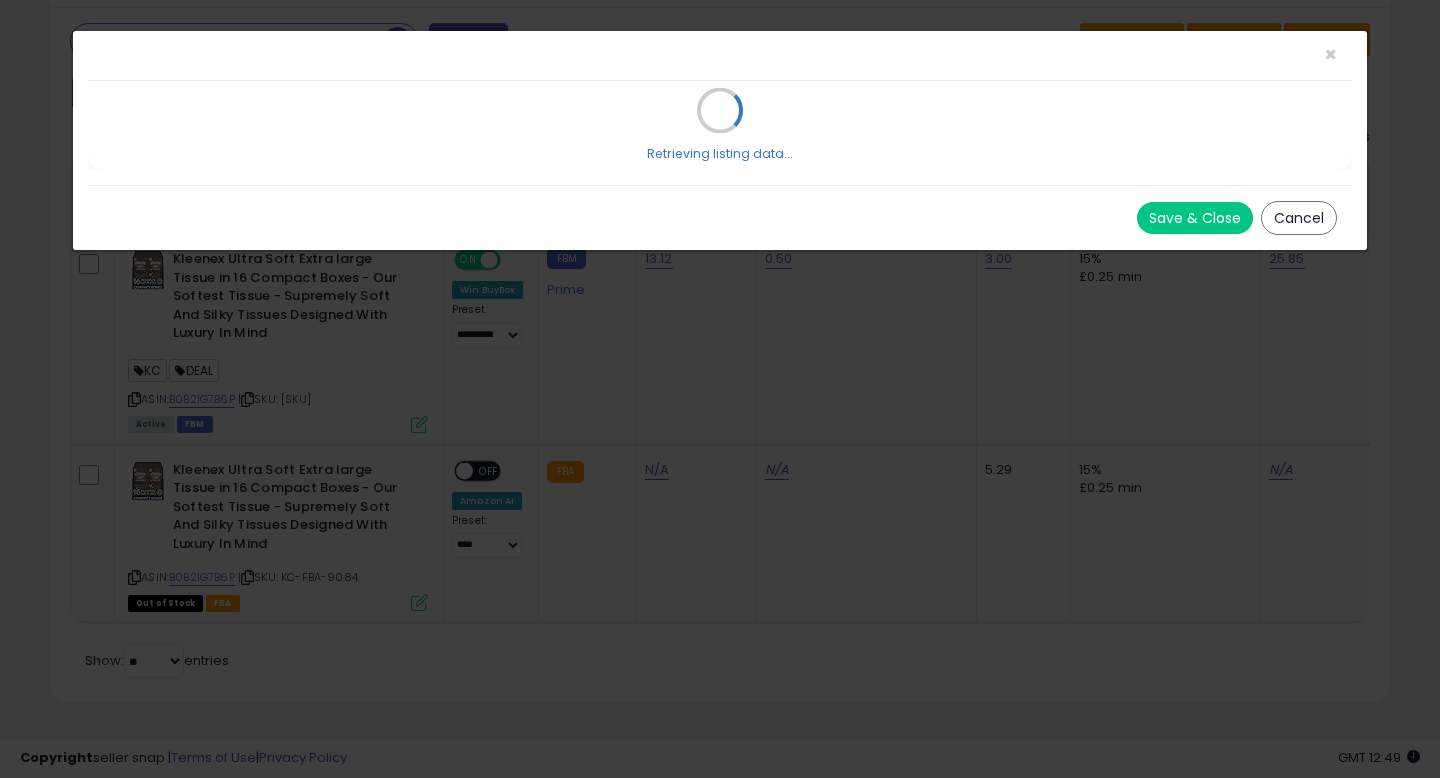 scroll, scrollTop: 0, scrollLeft: 0, axis: both 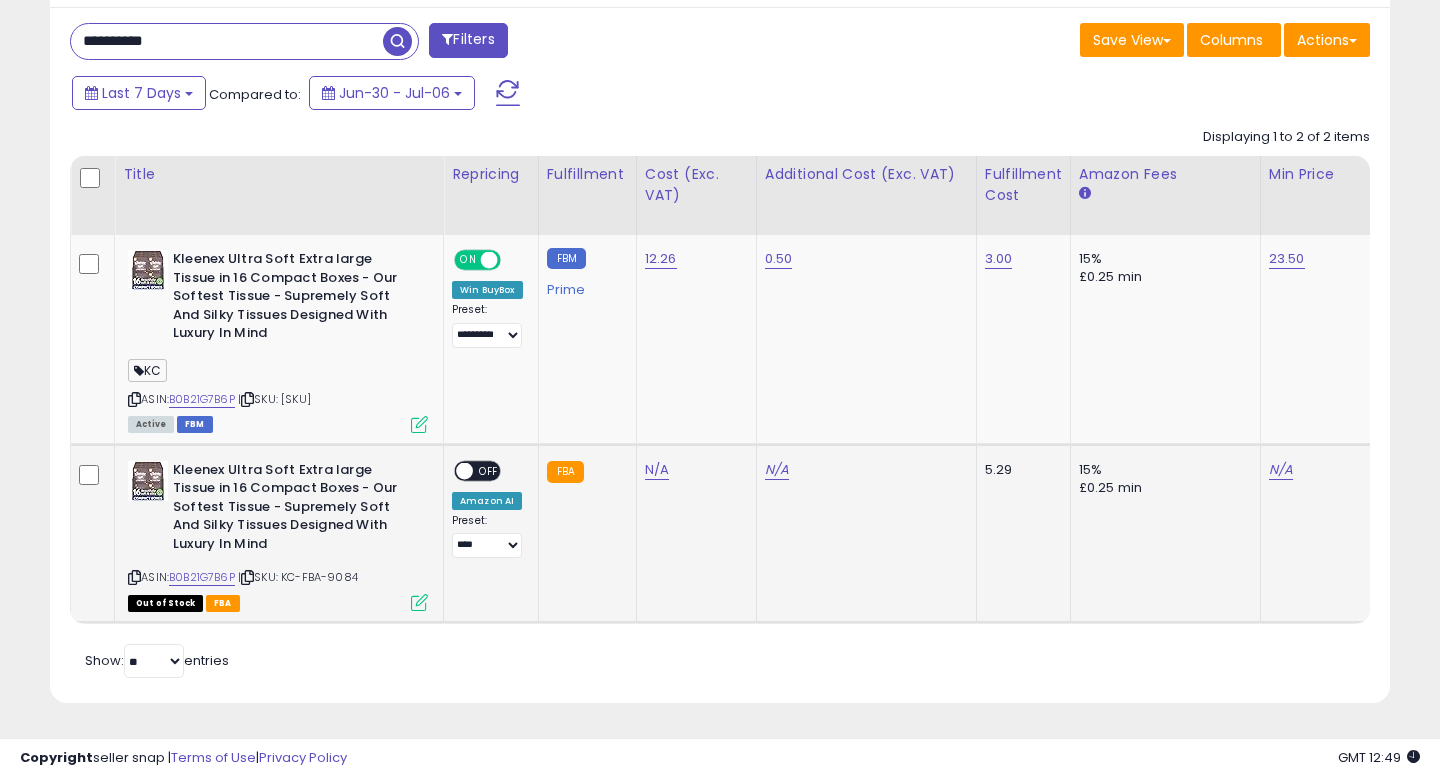 click on "OFF" at bounding box center (489, 470) 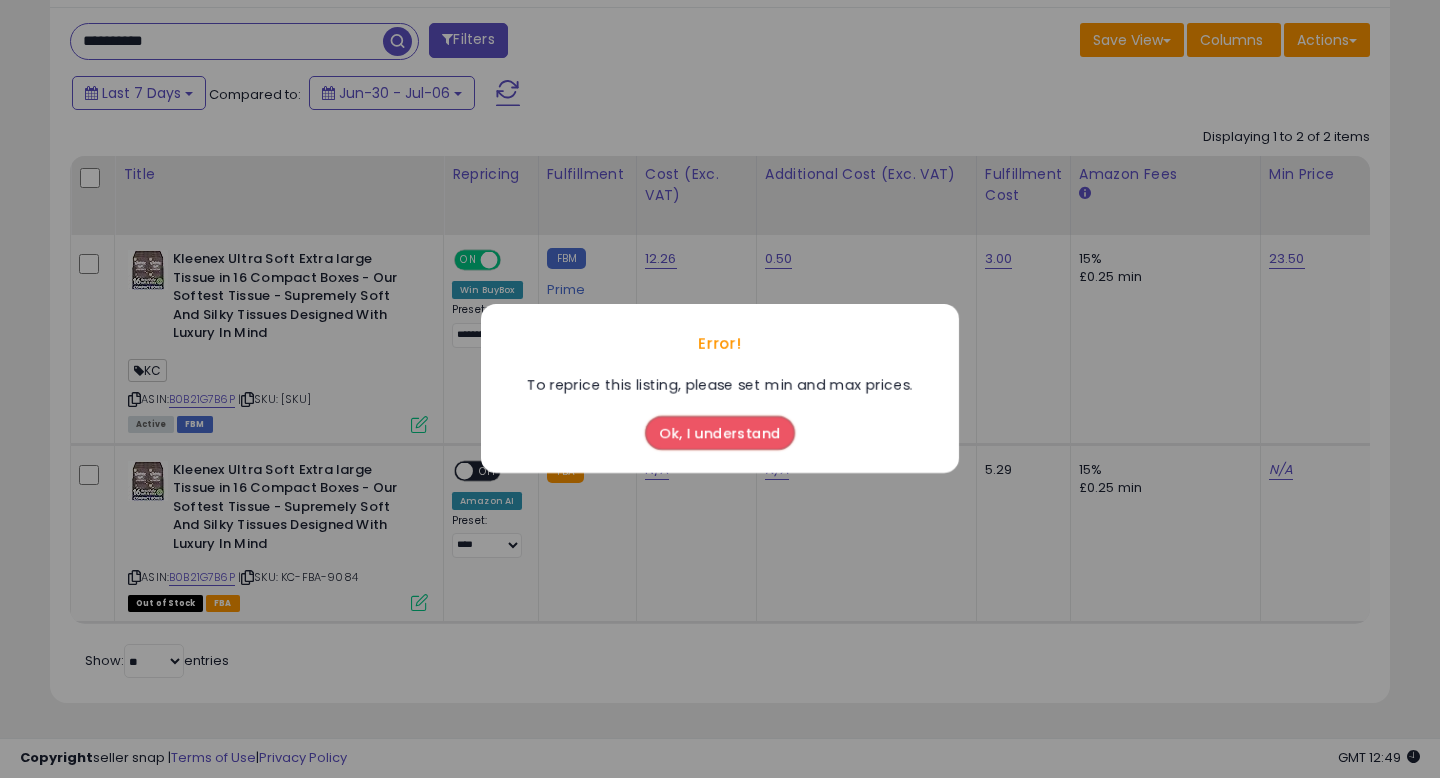 click on "Ok, I understand" at bounding box center [720, 434] 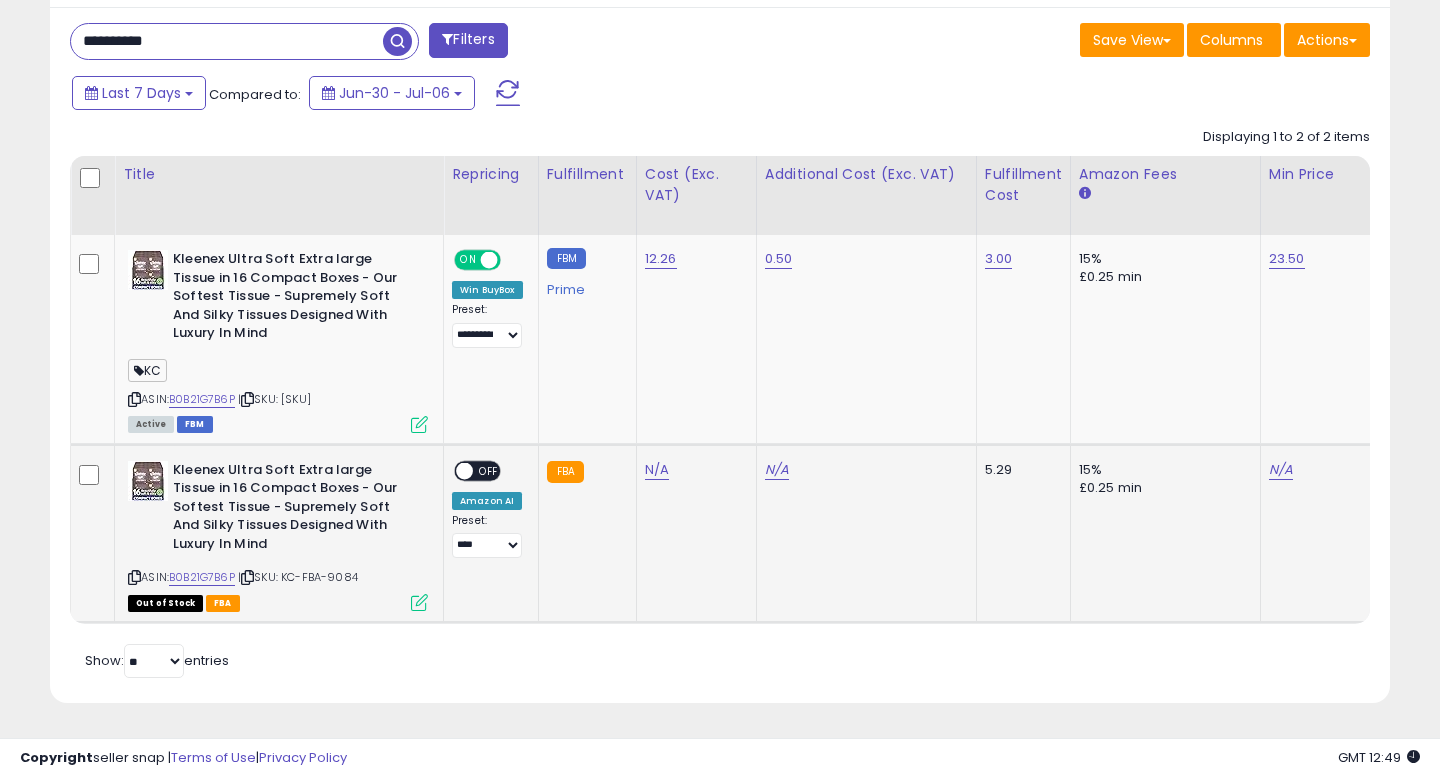 click at bounding box center (419, 602) 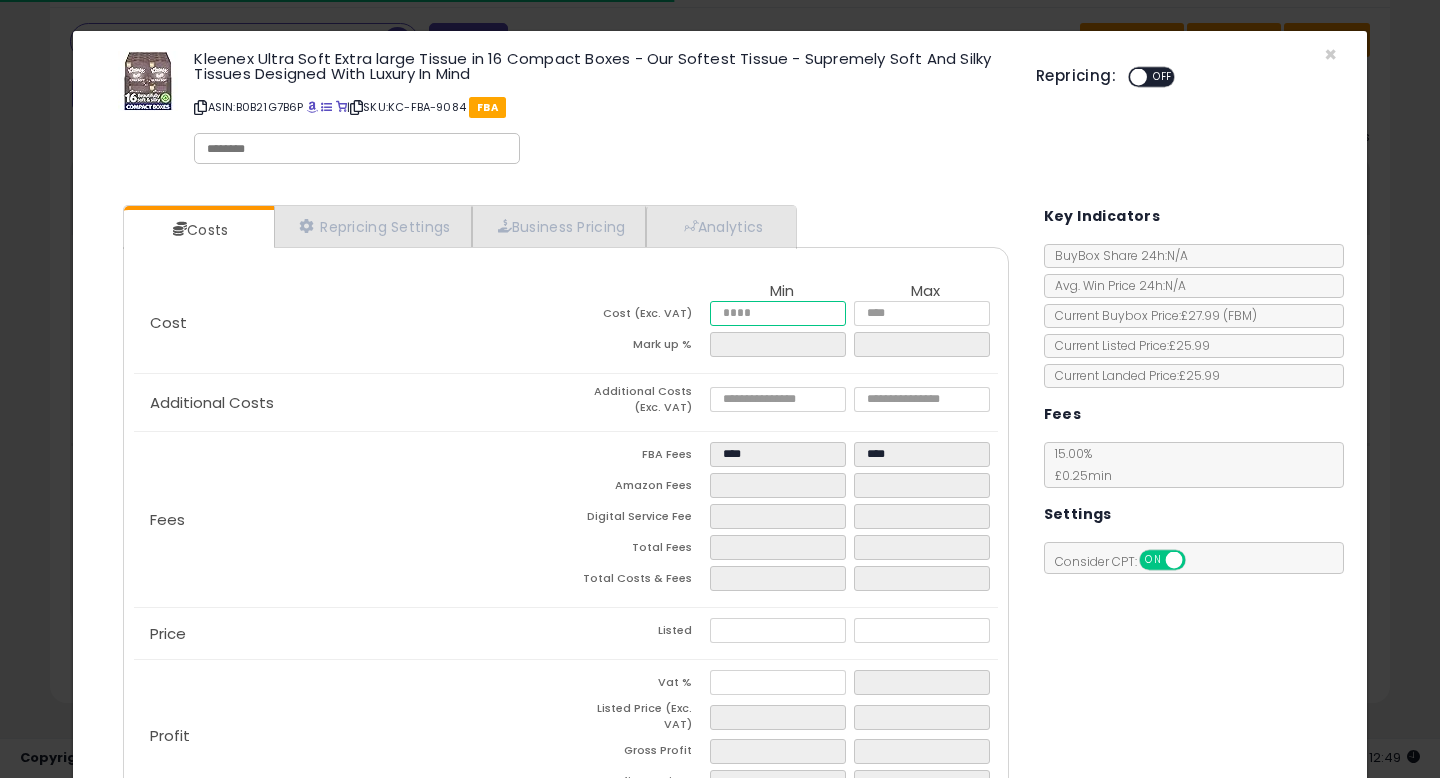 click at bounding box center [778, 313] 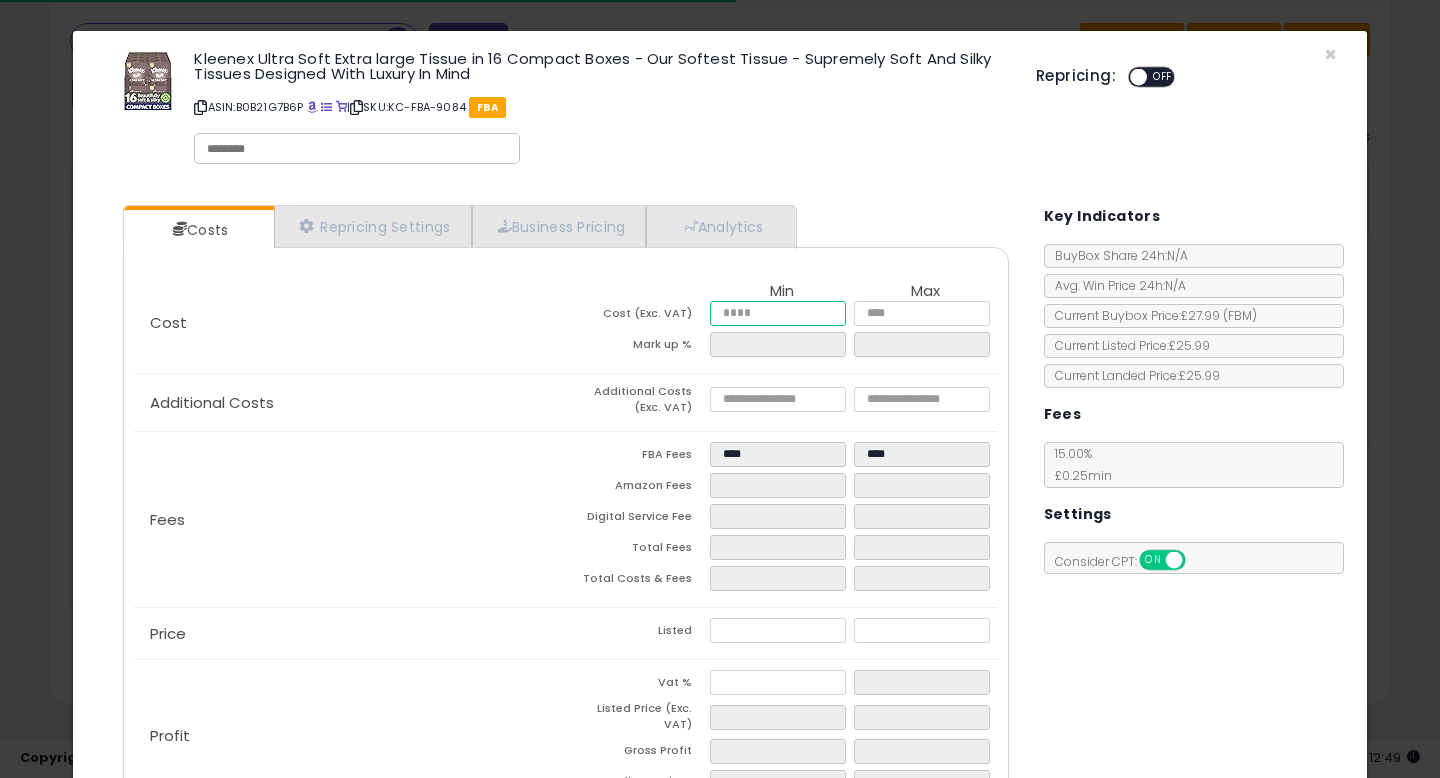 type on "*" 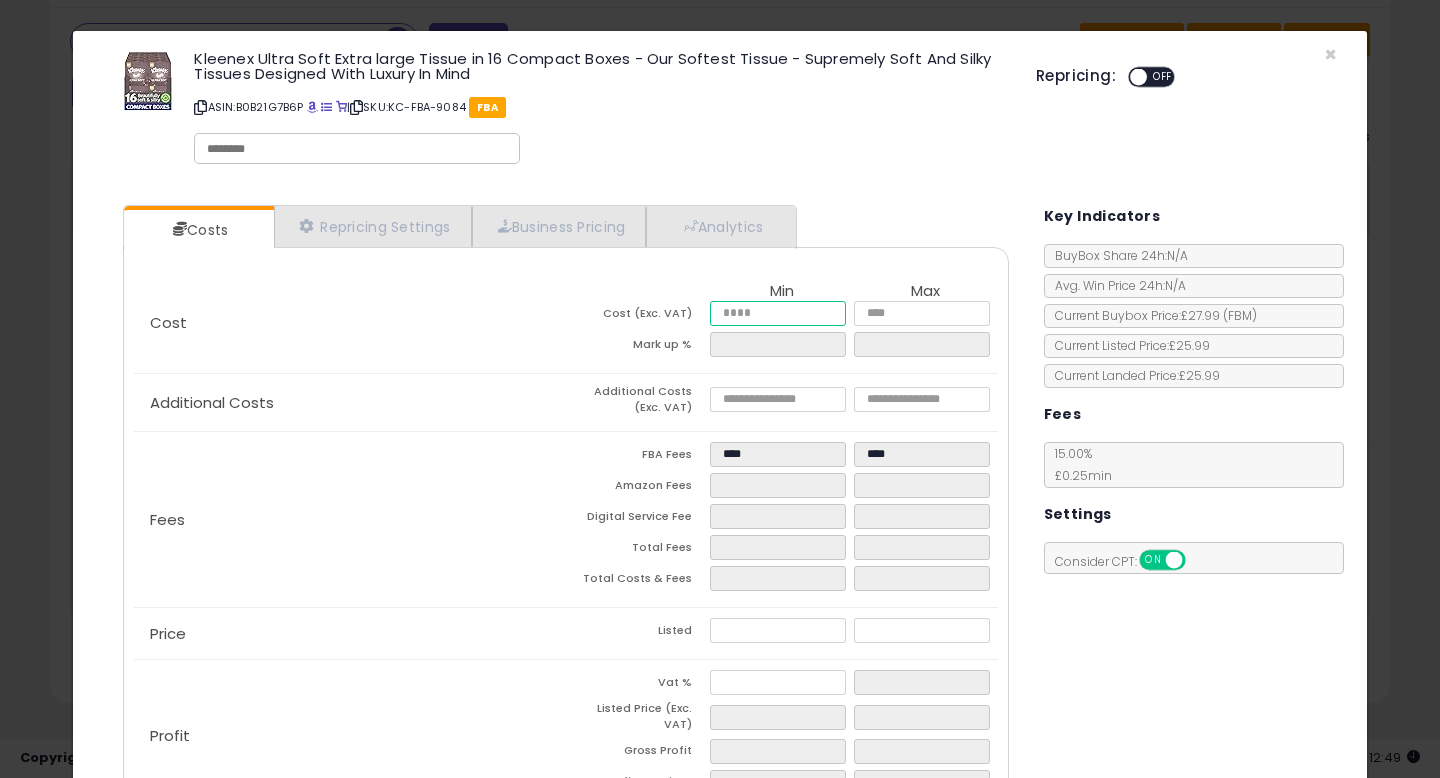 type on "**" 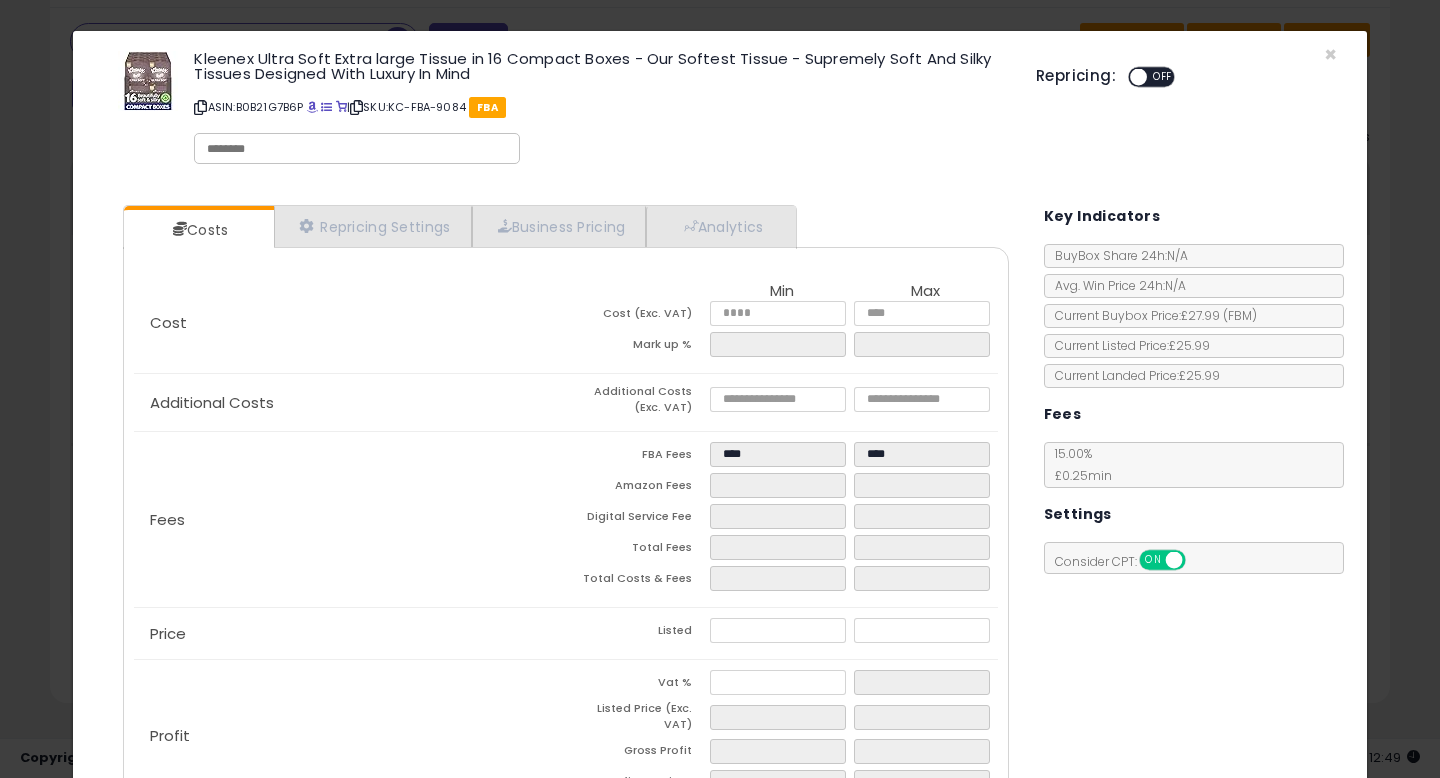 click on "Cost
Min
Max
Cost (Exc. VAT)
*****
*****
Mark up %" at bounding box center (566, 323) 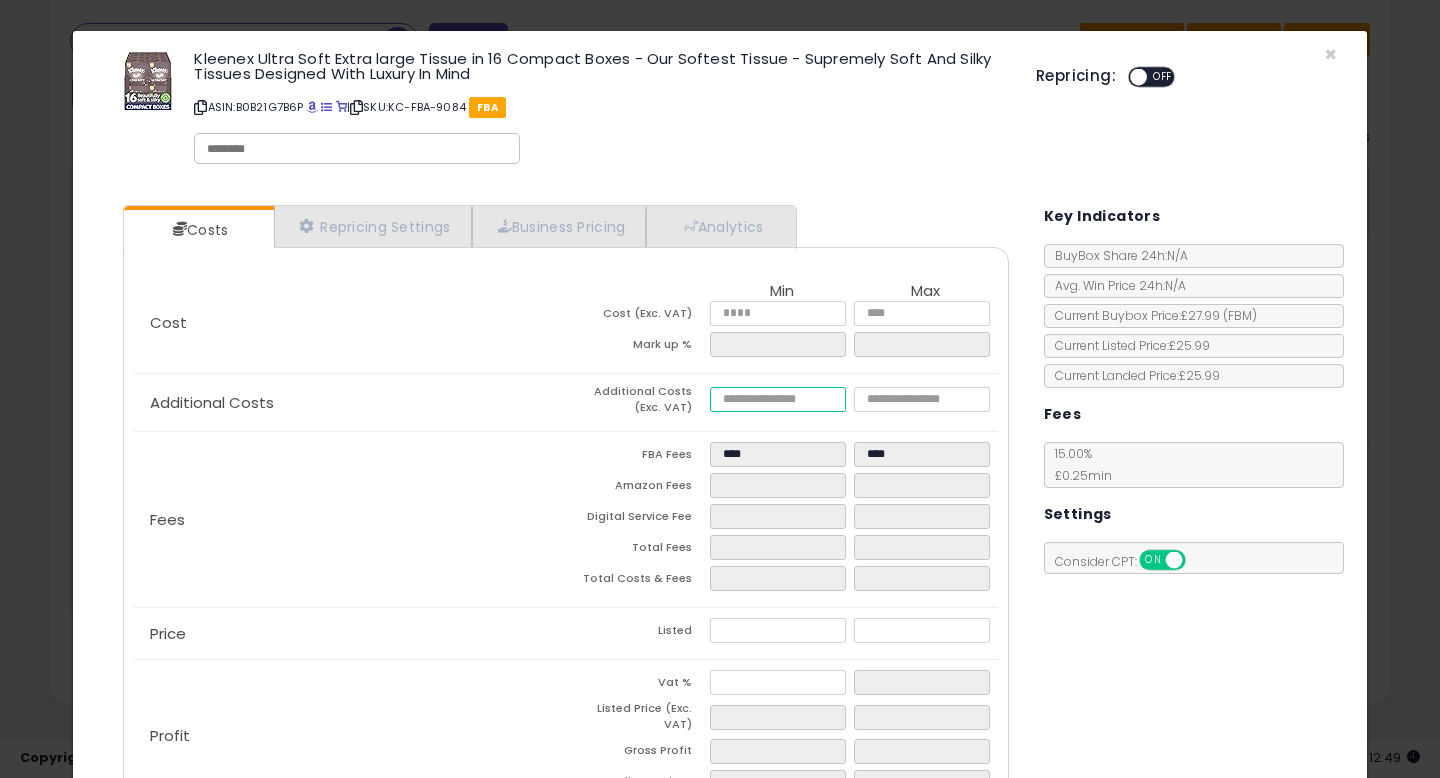 click at bounding box center (778, 399) 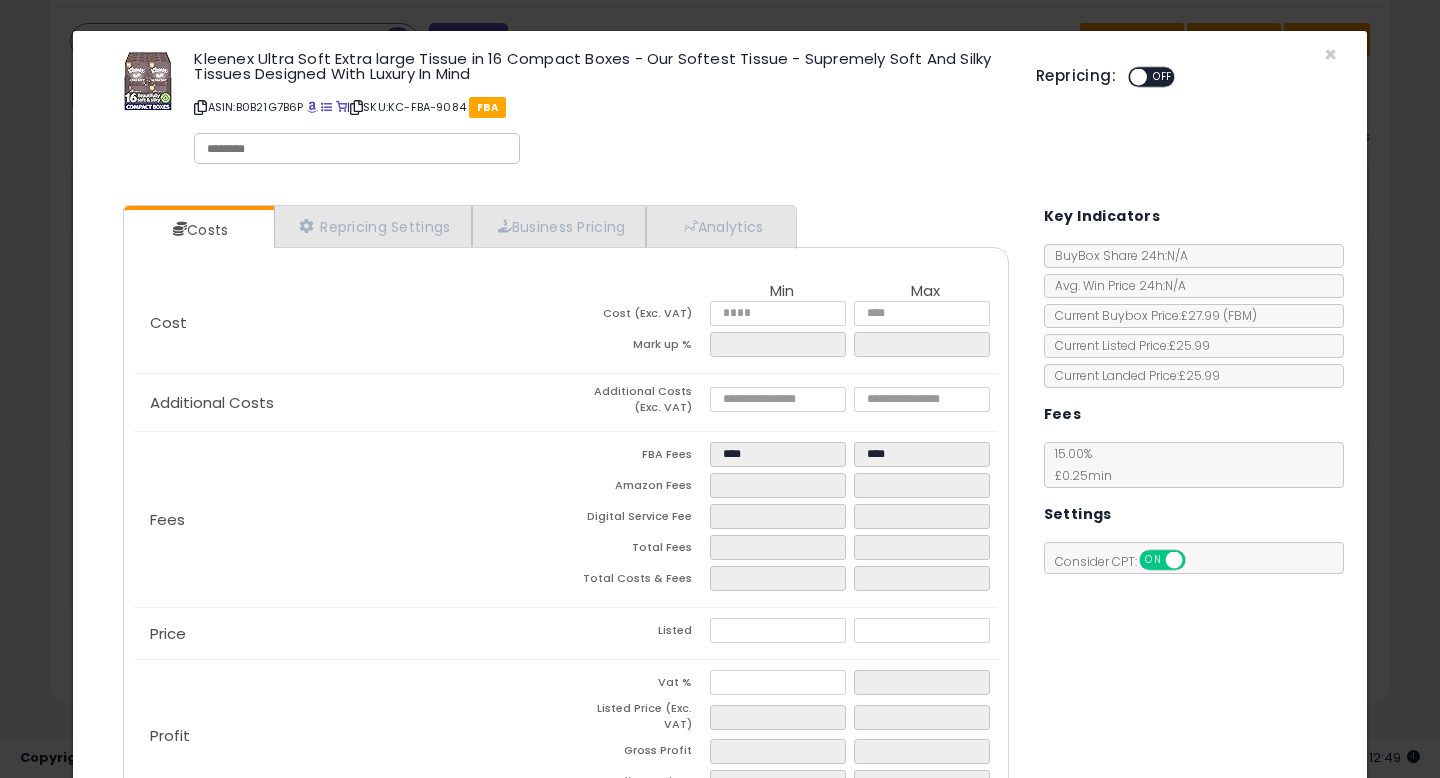 click at bounding box center (357, 149) 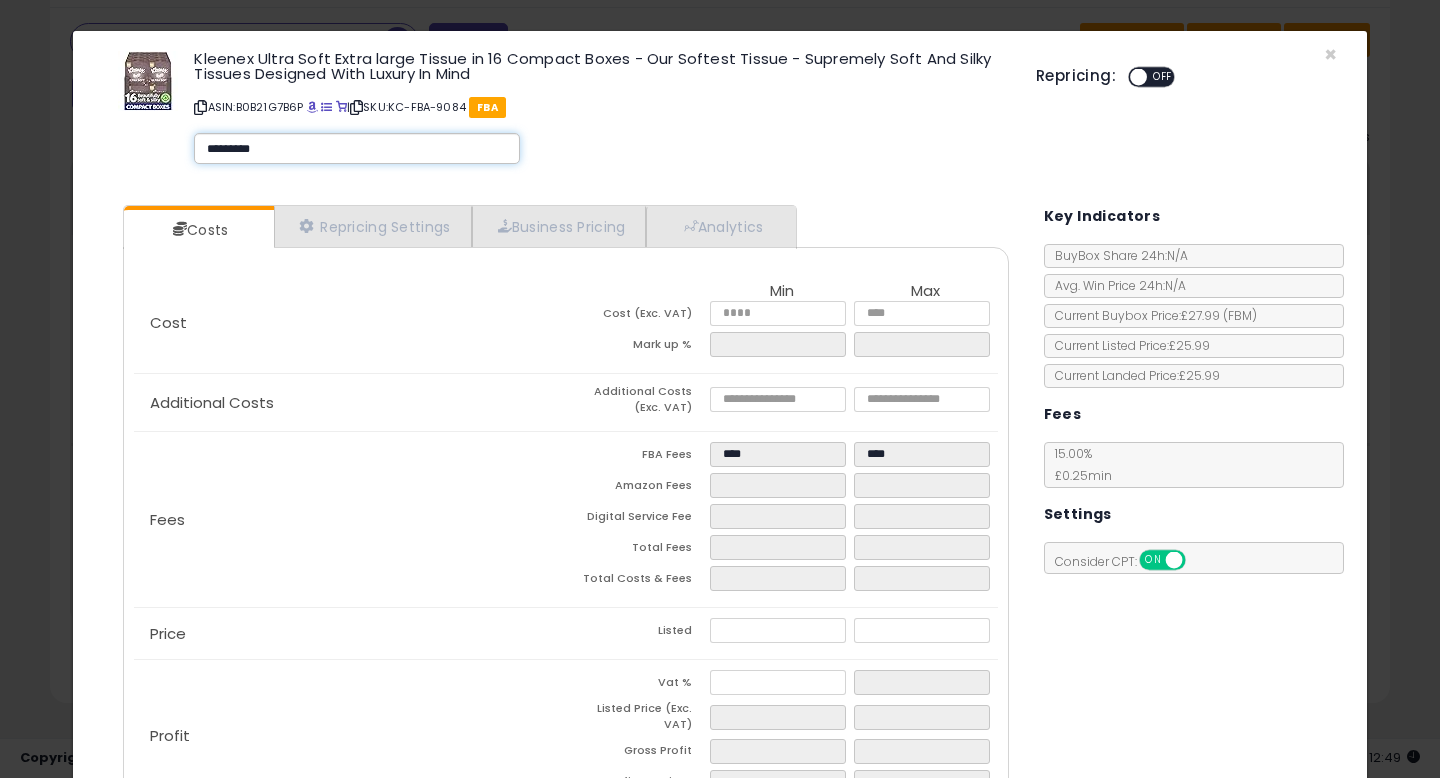 type on "**********" 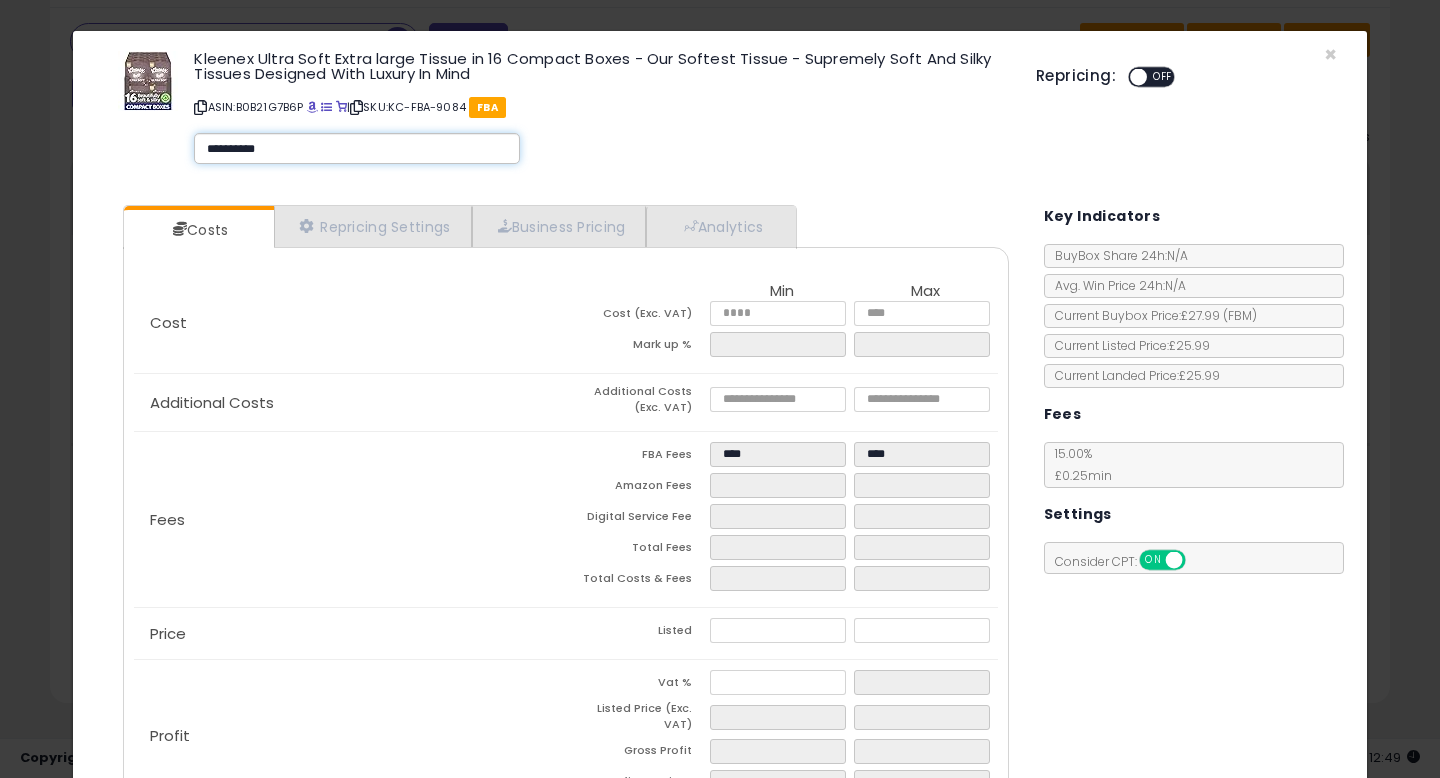 type on "**********" 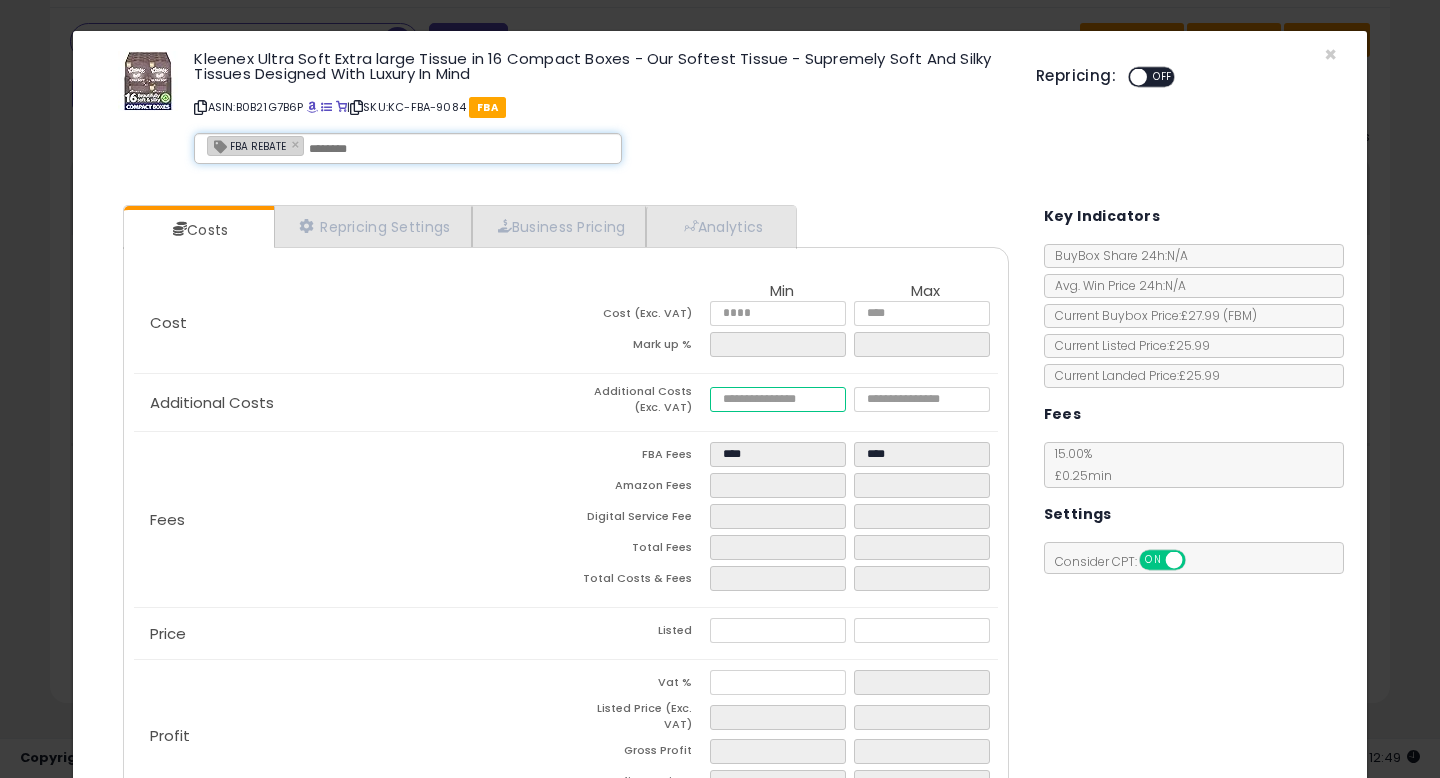 click at bounding box center [778, 399] 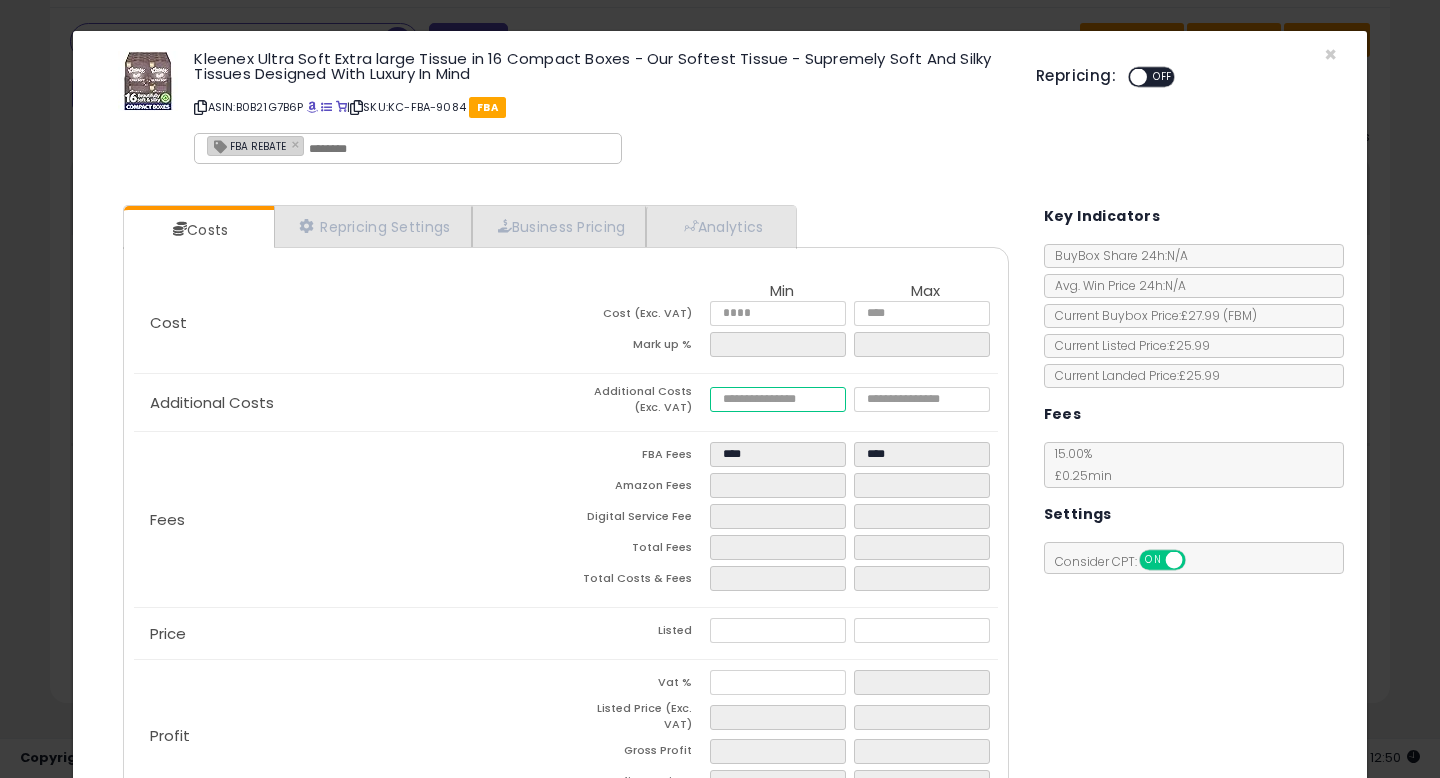 type on "*" 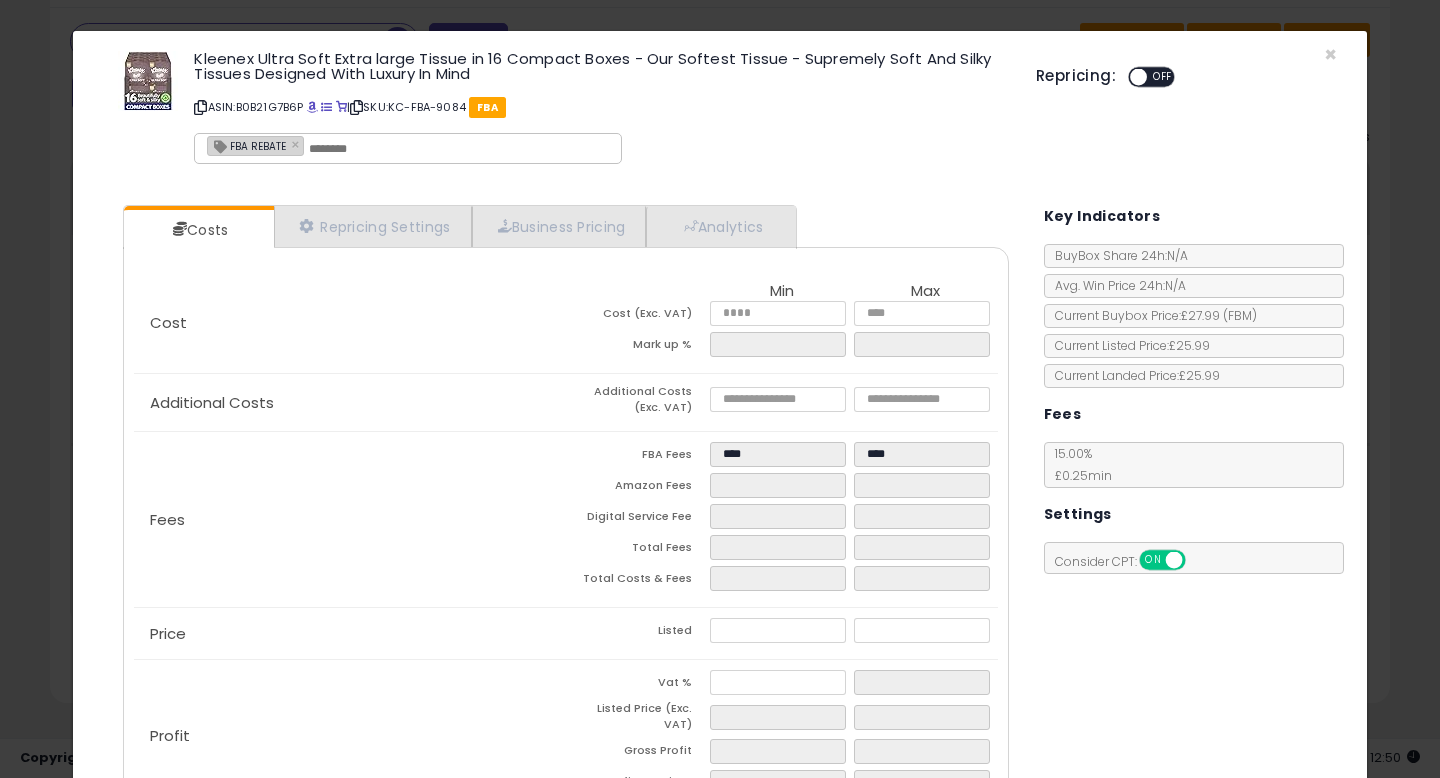 click on "FBA Fees **** **** Amazon Fees Digital Service Fee Total Fees Total Costs & Fees" 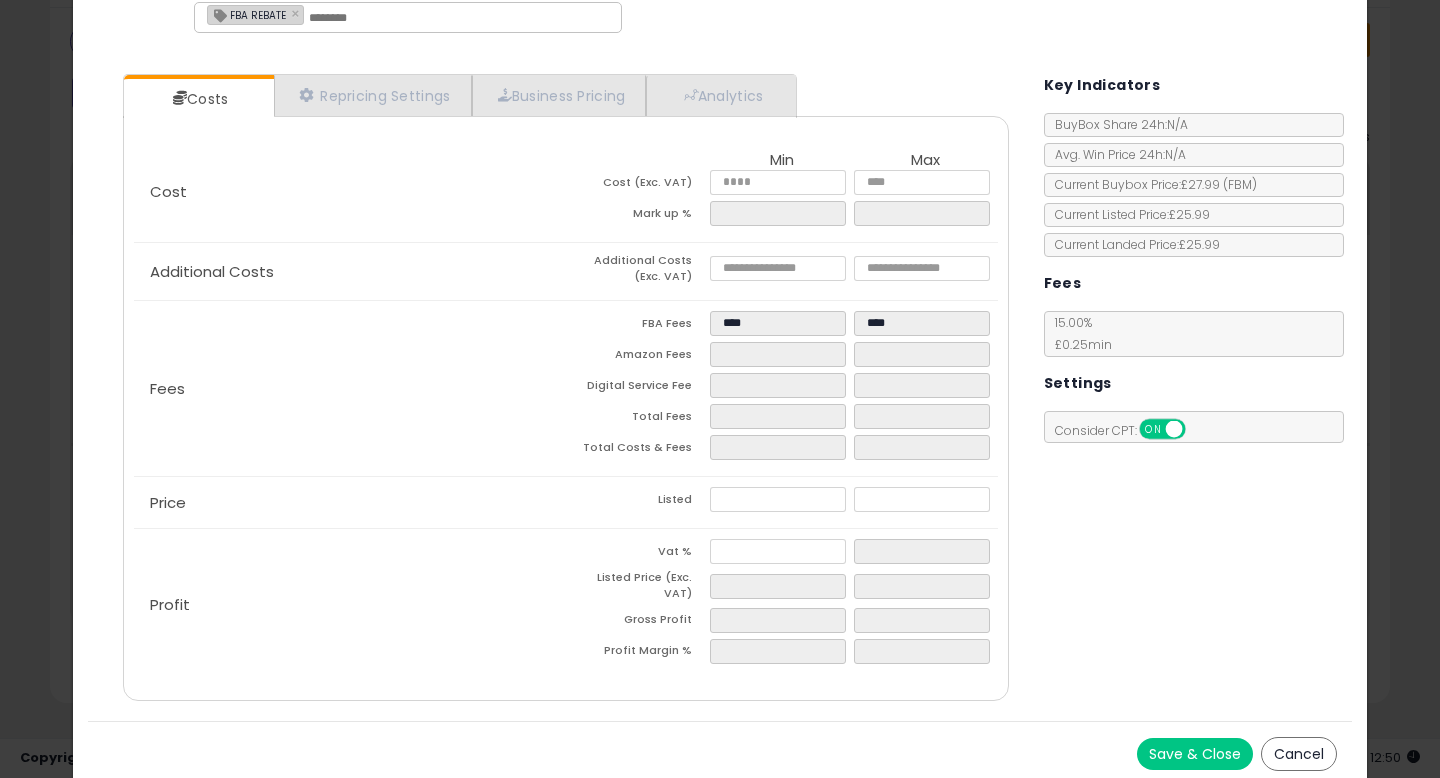 click at bounding box center (782, 502) 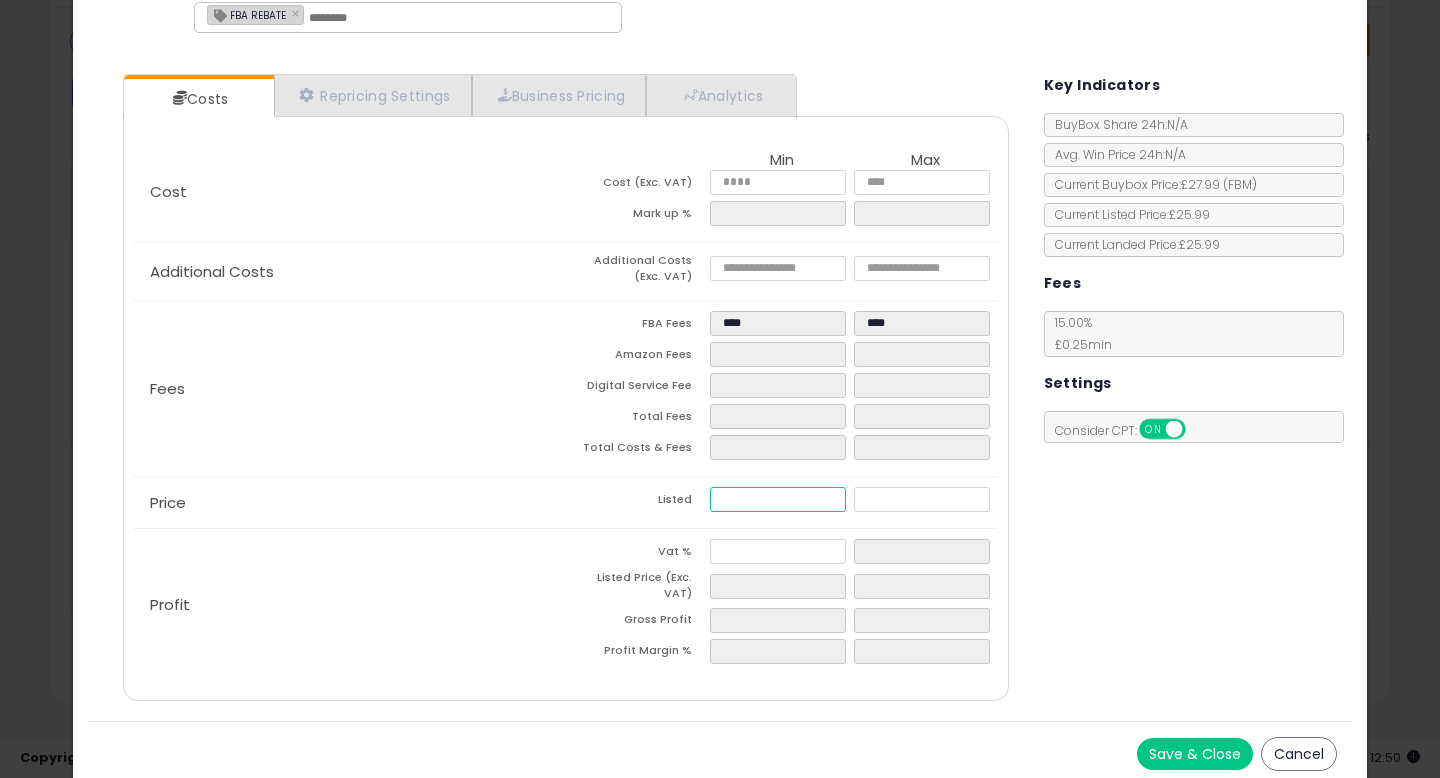 click at bounding box center (778, 499) 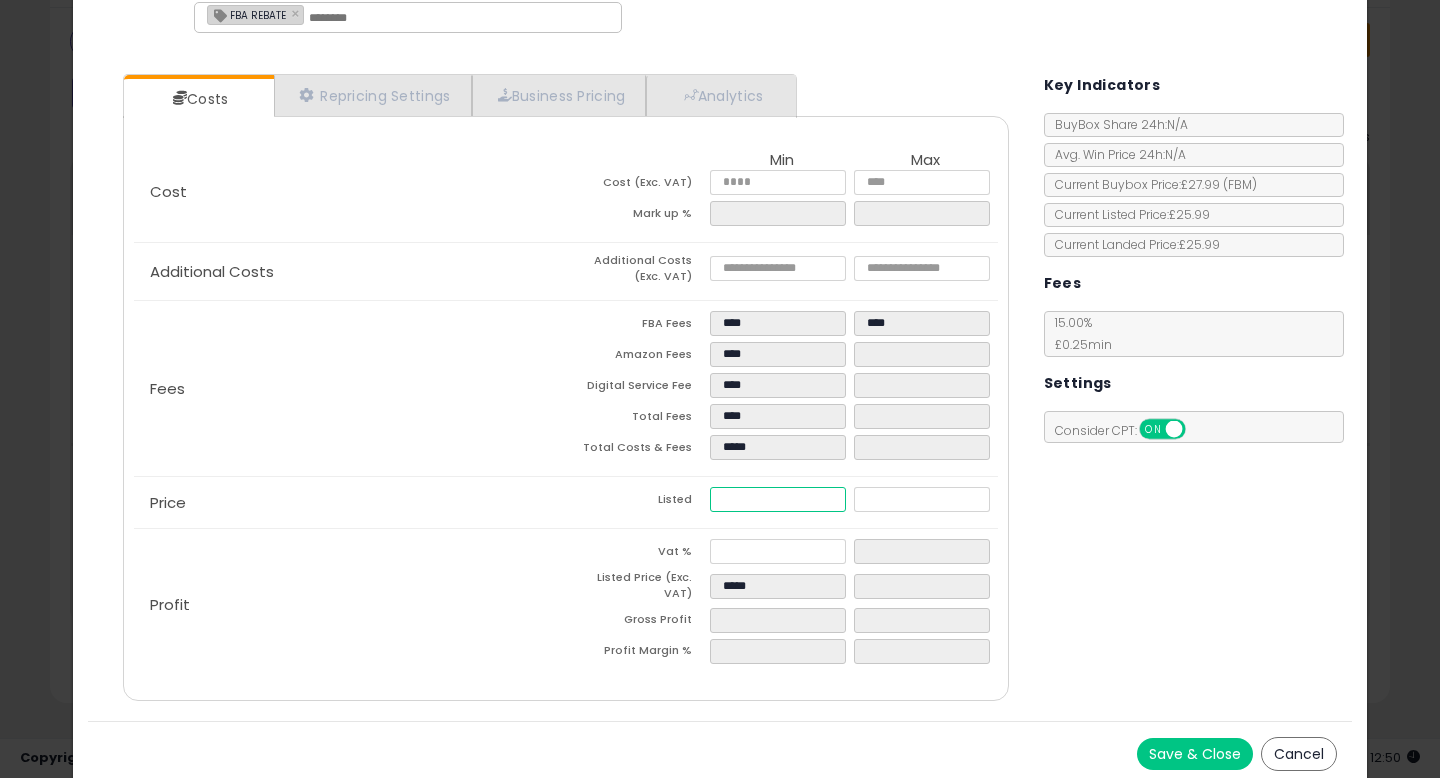 type on "****" 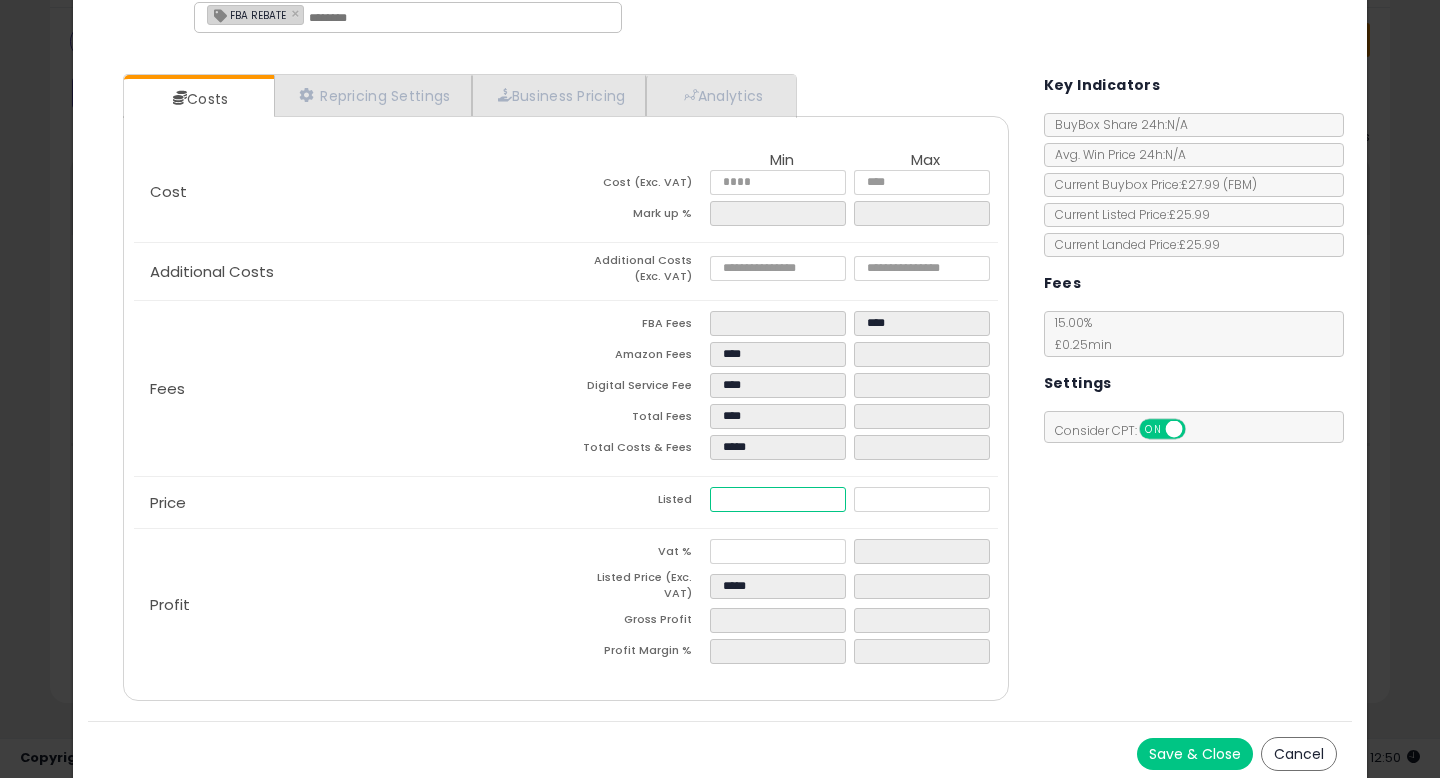 type on "****" 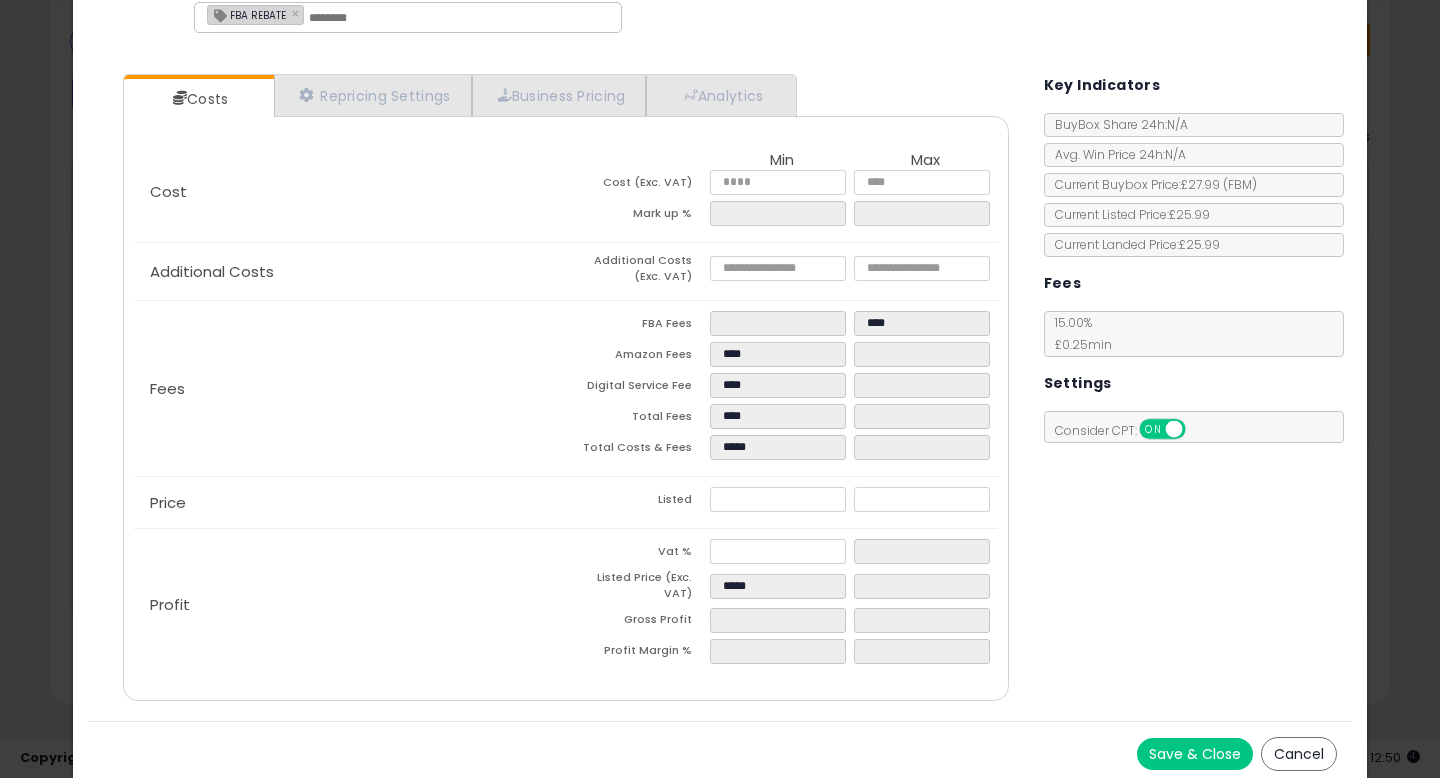 type on "******" 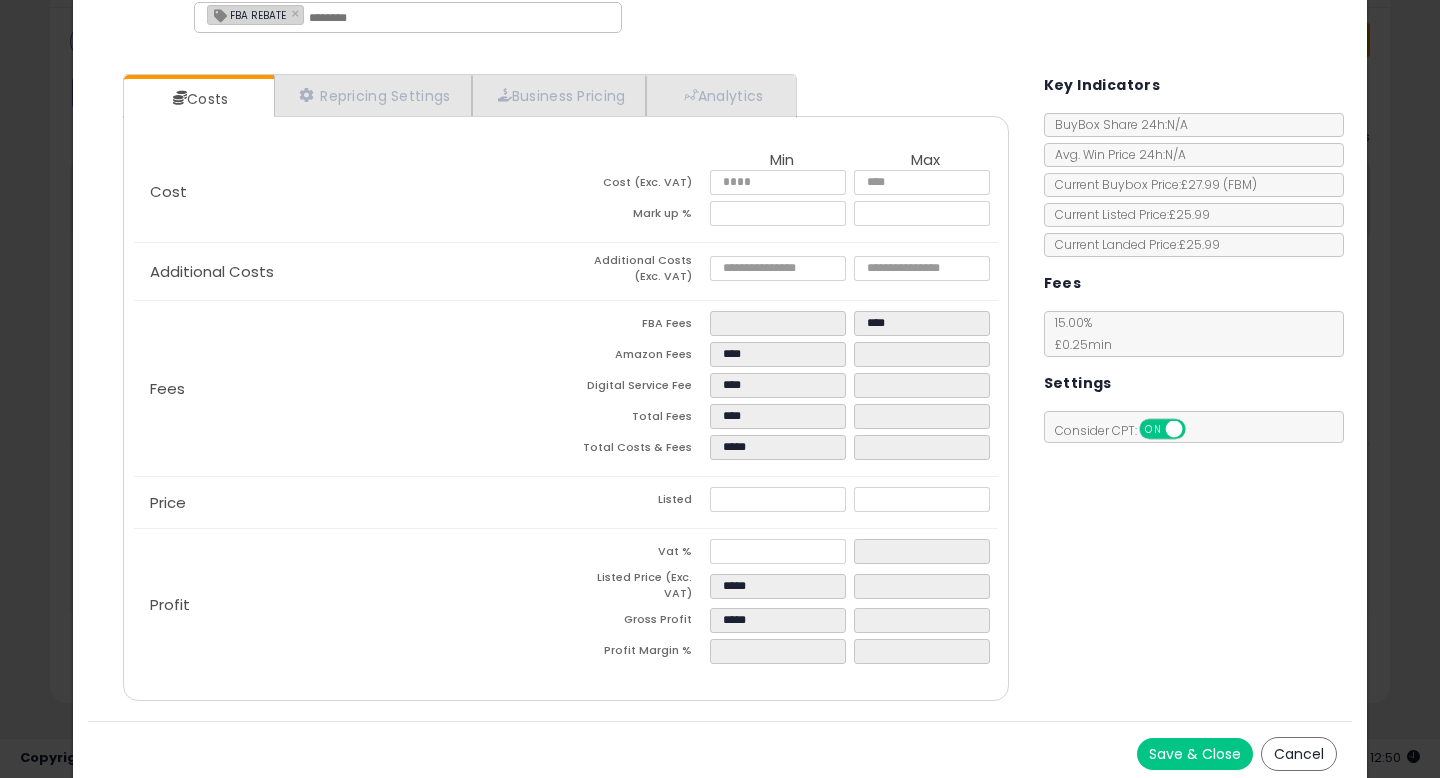 click on "Listed" at bounding box center [638, 502] 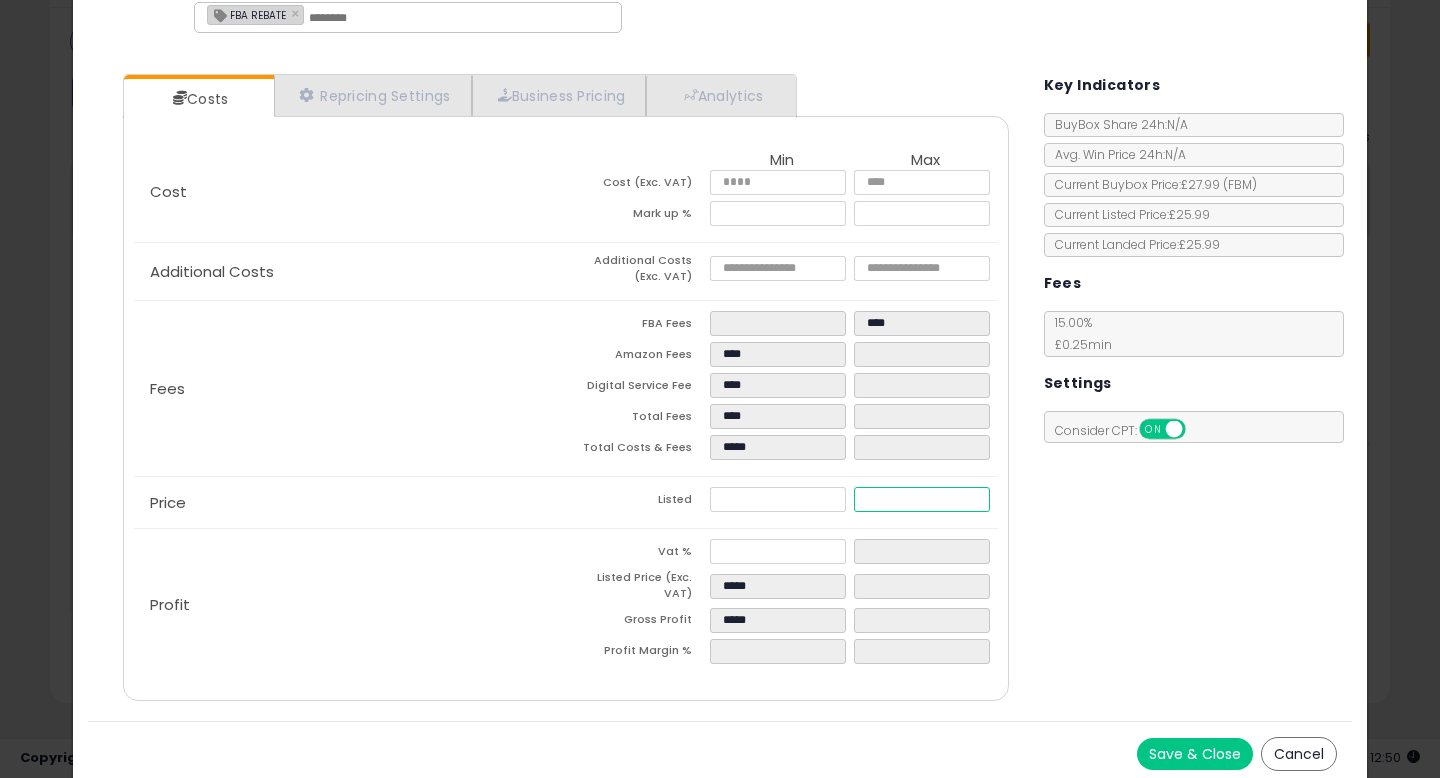 click at bounding box center [922, 499] 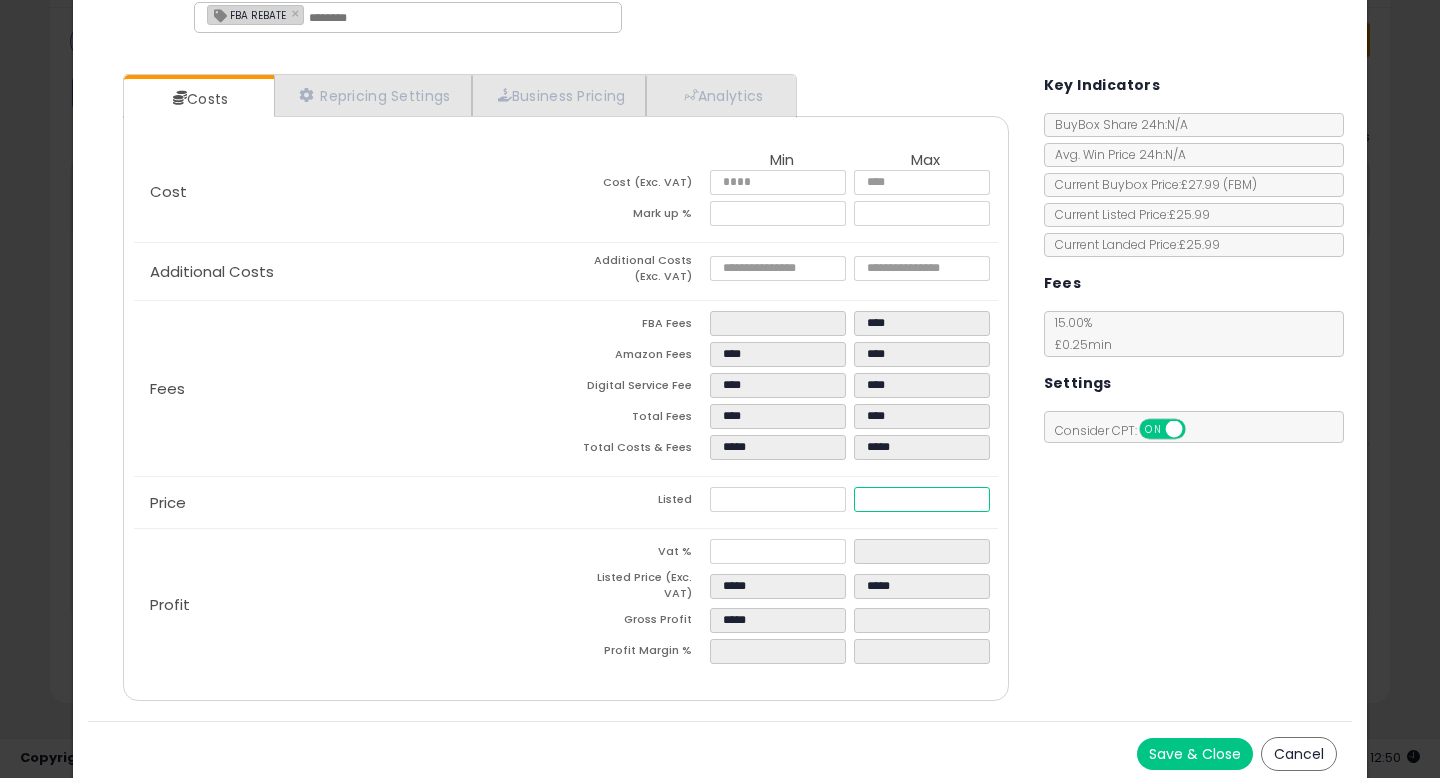 type on "****" 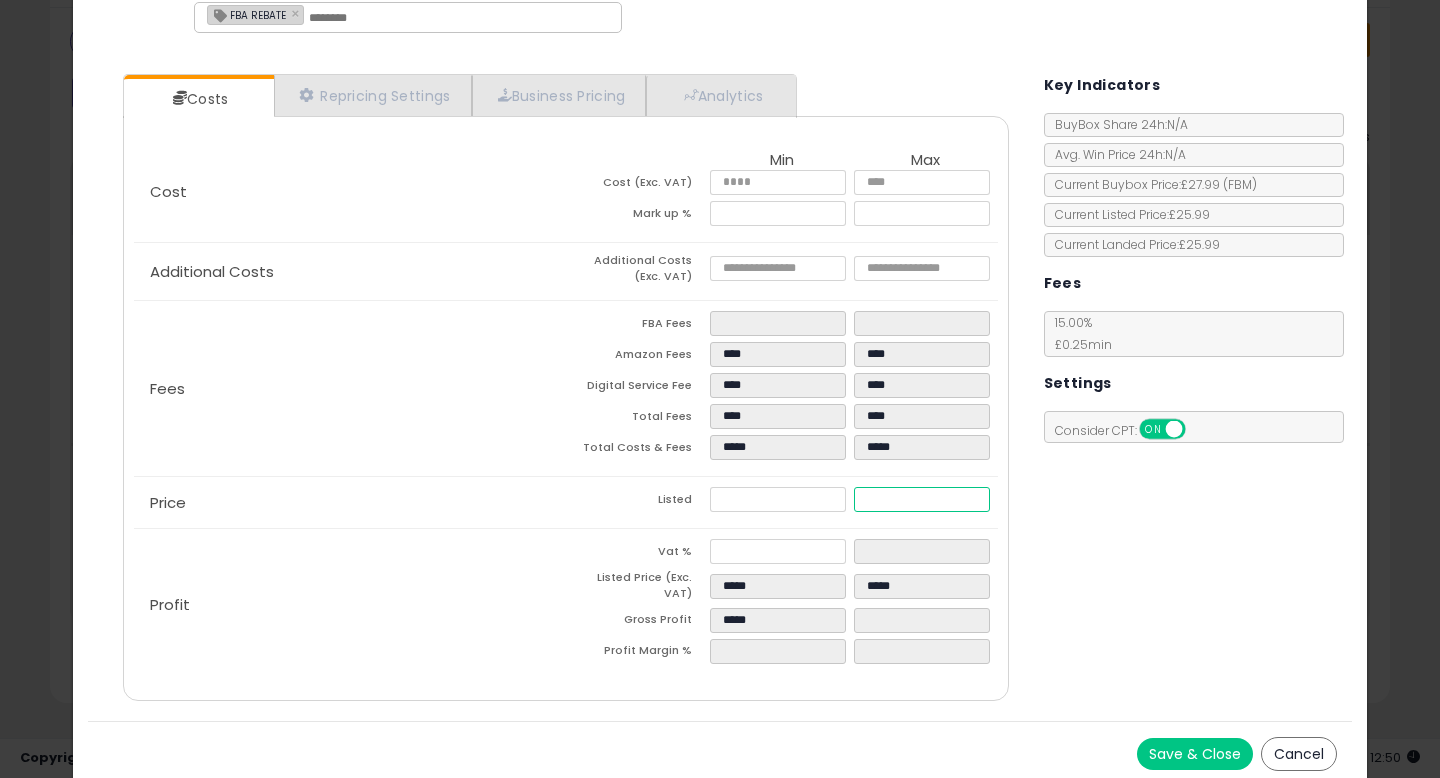 type on "****" 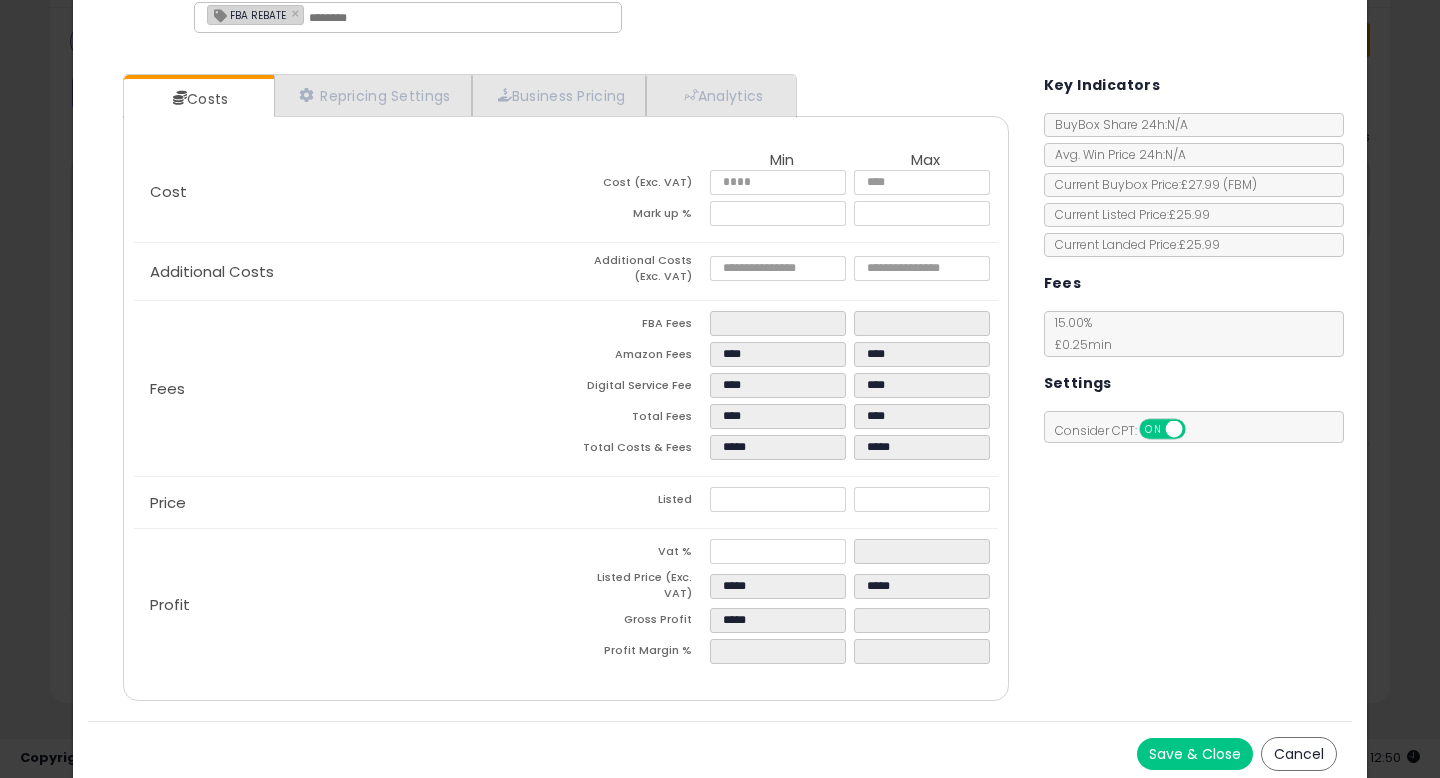 type on "******" 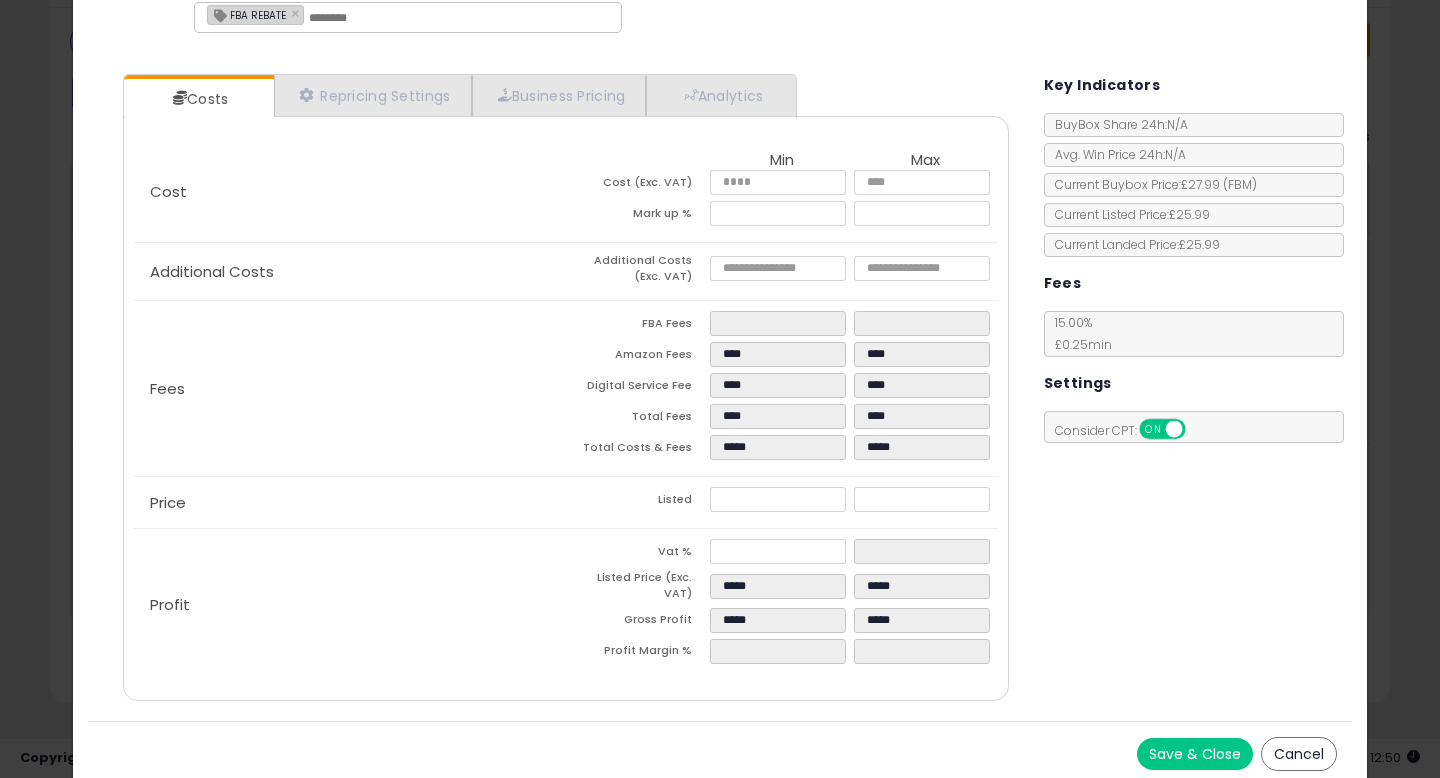 click on "Total Costs & Fees" at bounding box center [638, 450] 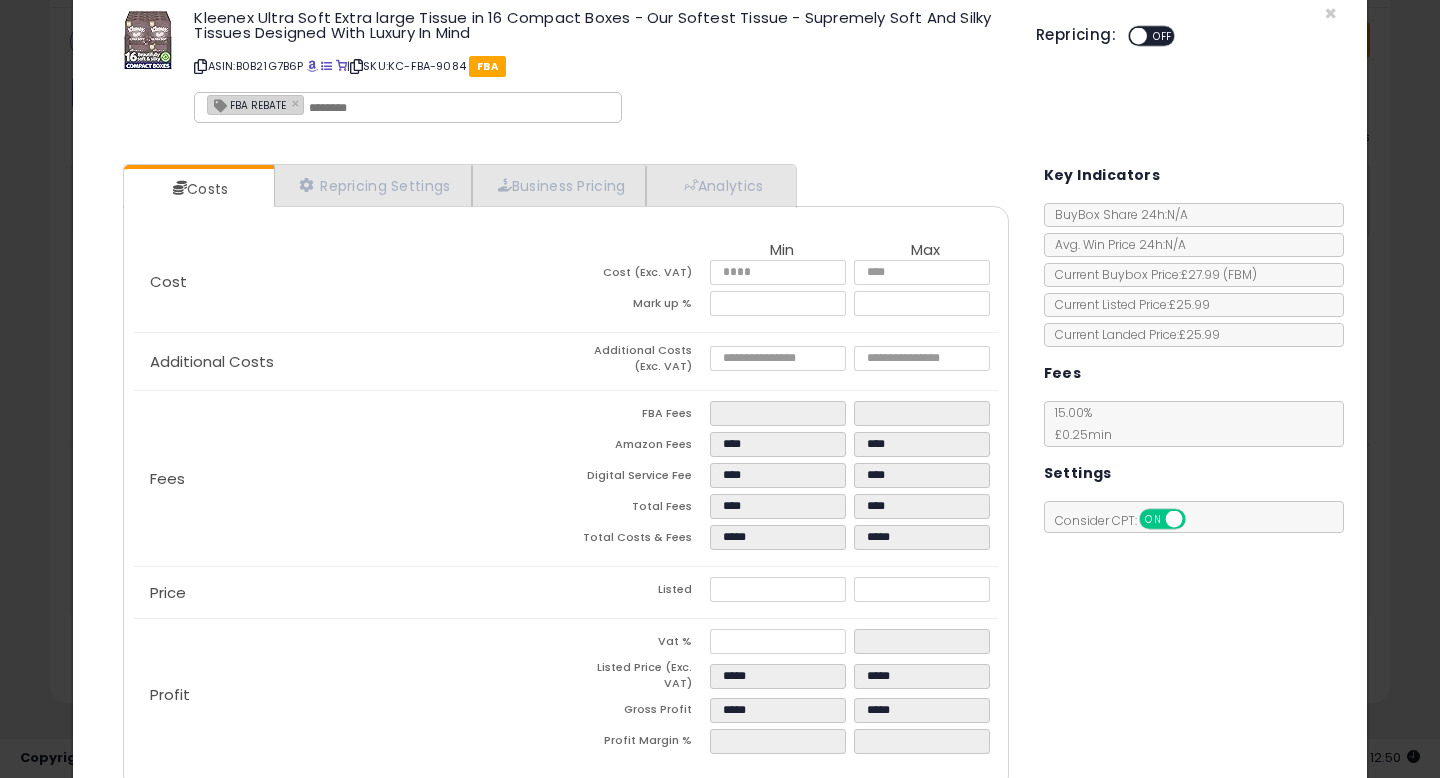 scroll, scrollTop: 0, scrollLeft: 0, axis: both 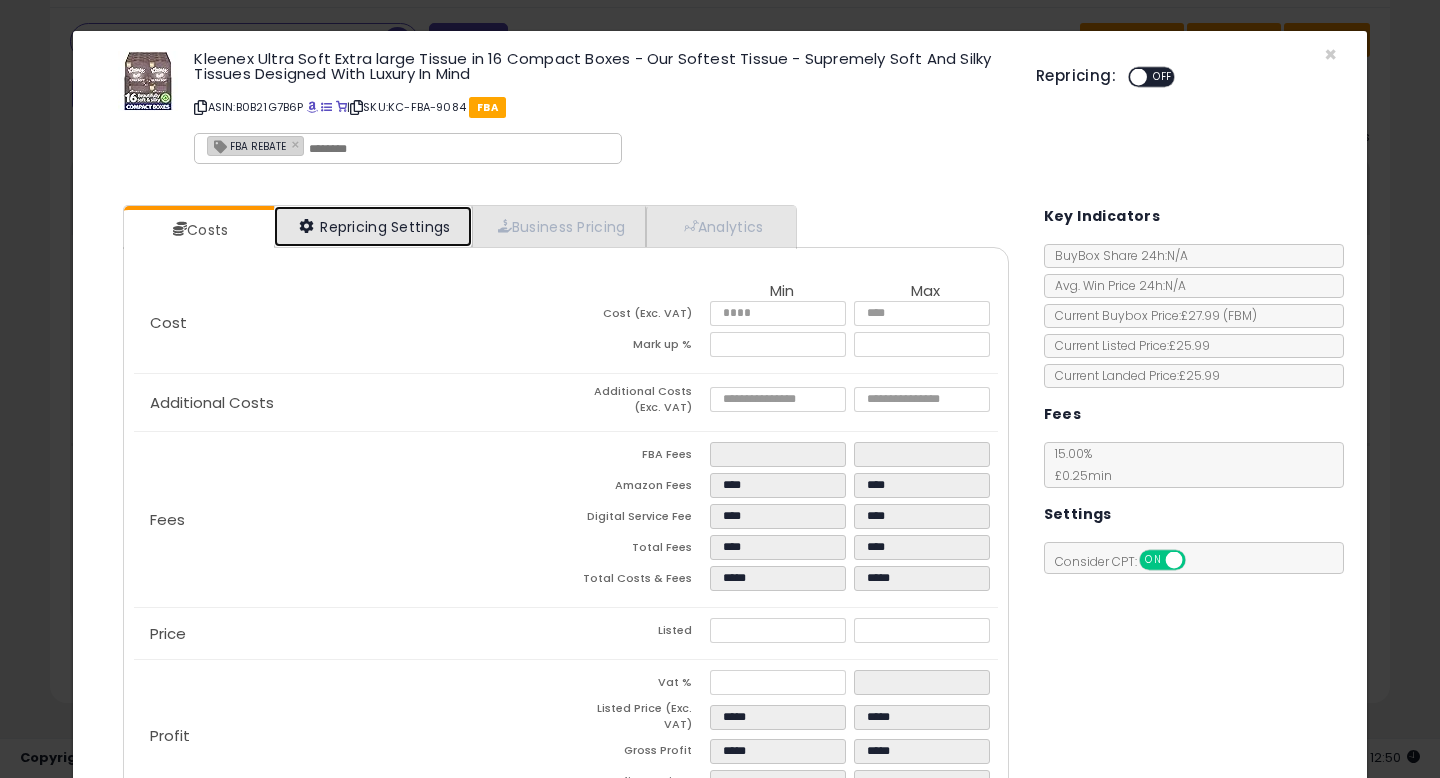 click on "Repricing Settings" at bounding box center (373, 226) 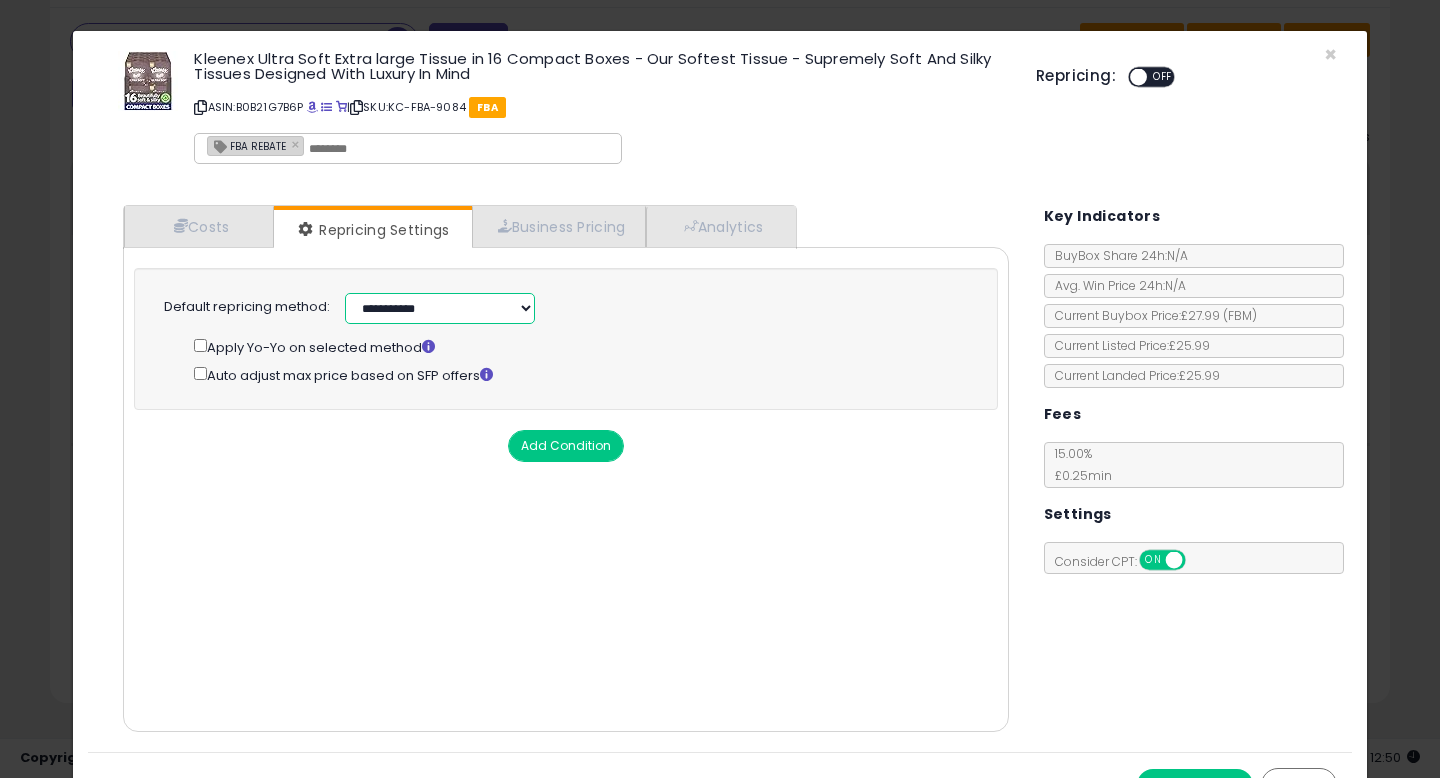 click on "**********" at bounding box center [440, 308] 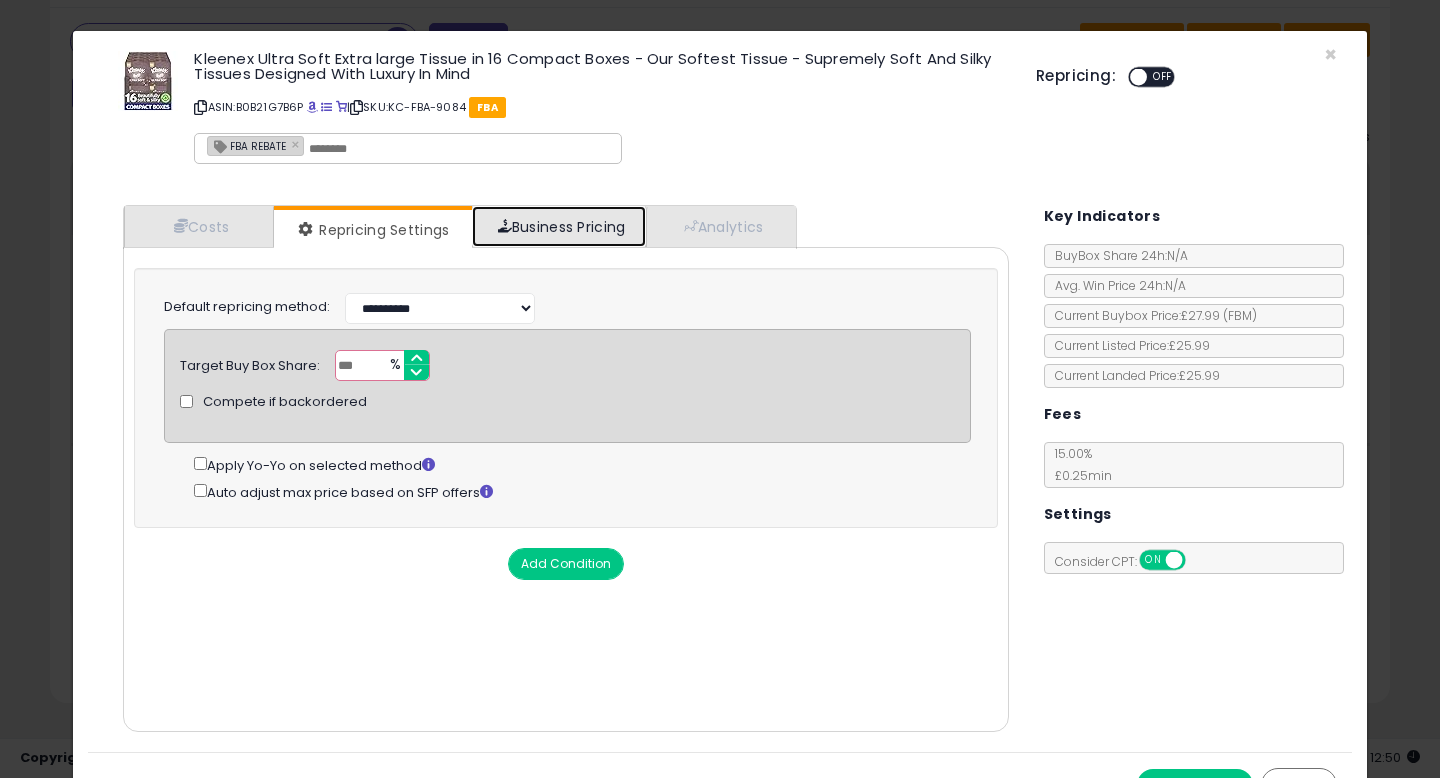 click on "Business Pricing" at bounding box center [559, 226] 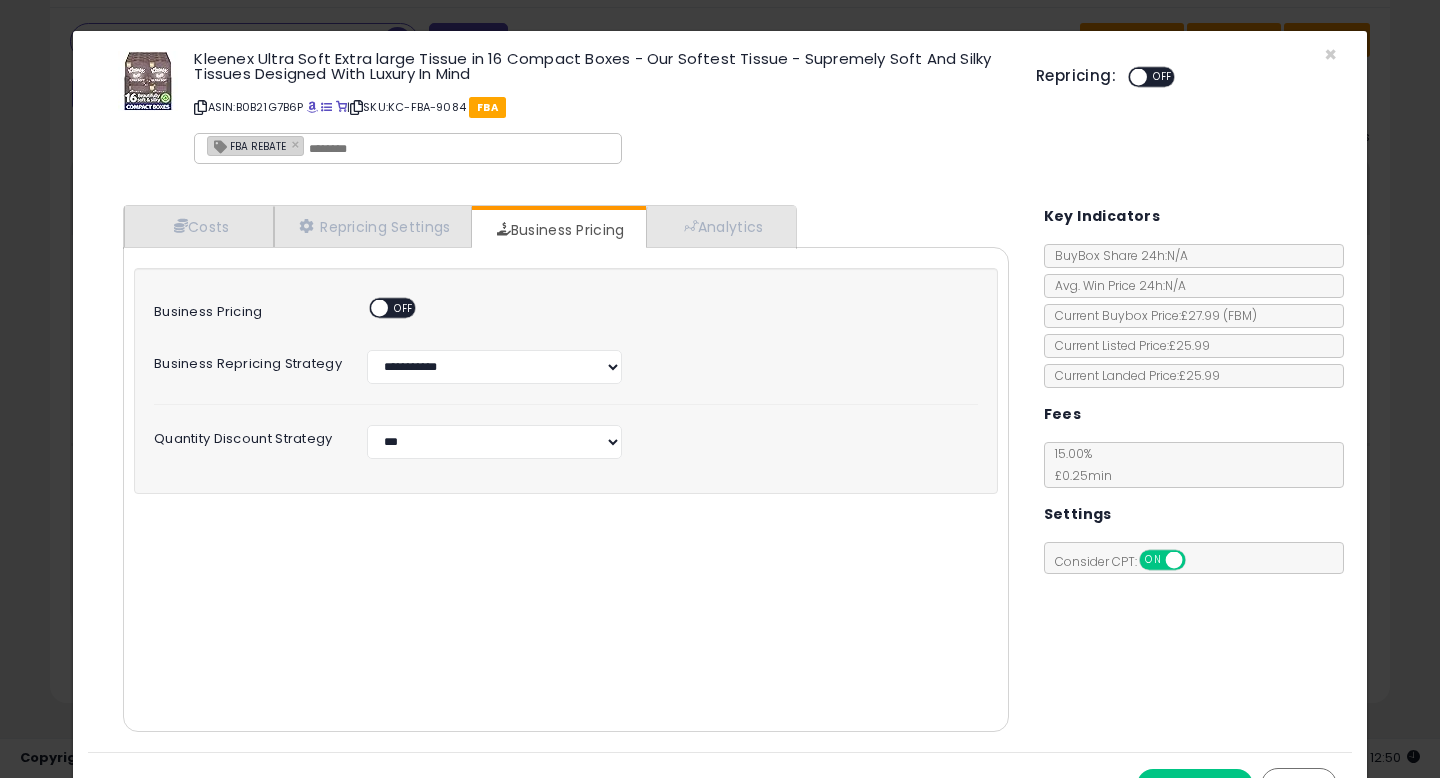 click on "ON   OFF" at bounding box center (387, 310) 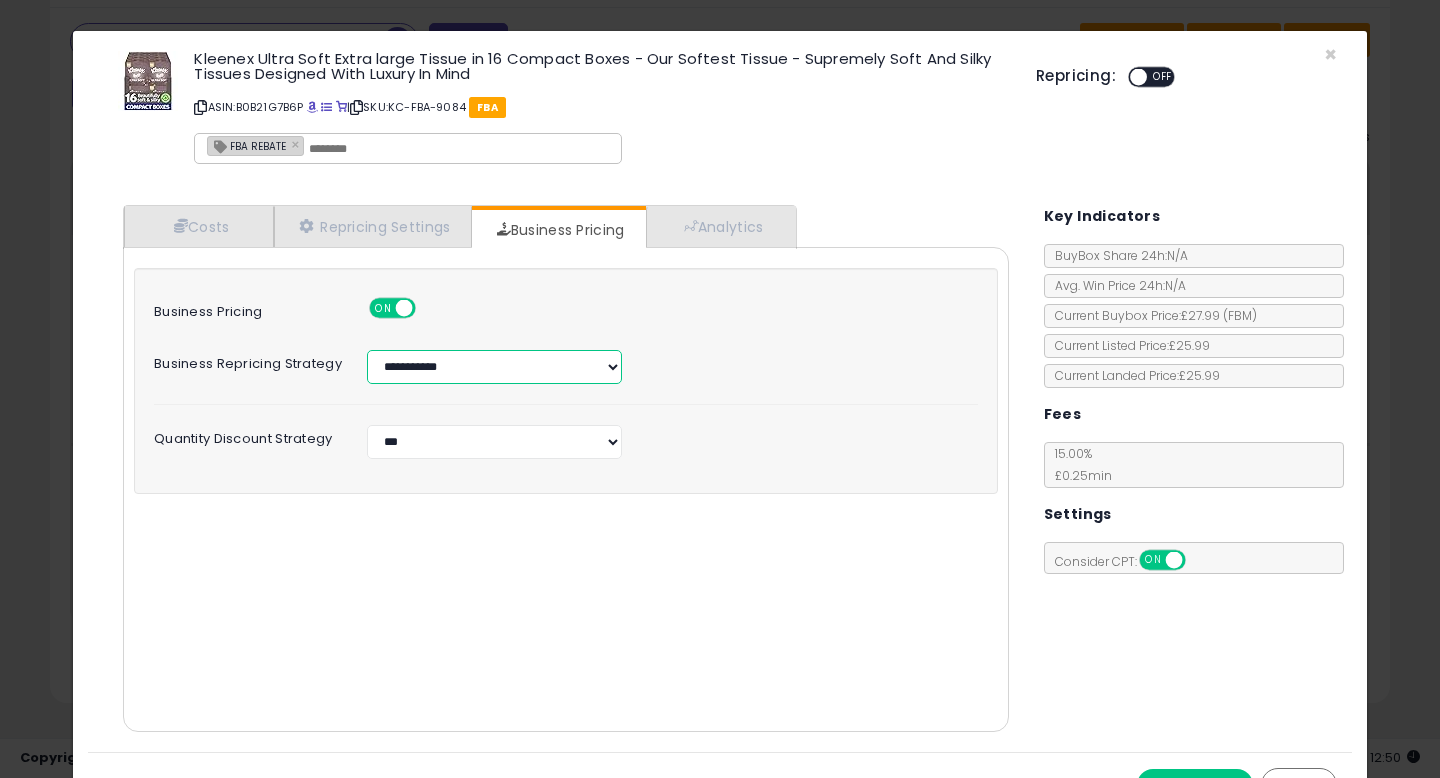 click on "**********" at bounding box center (494, 367) 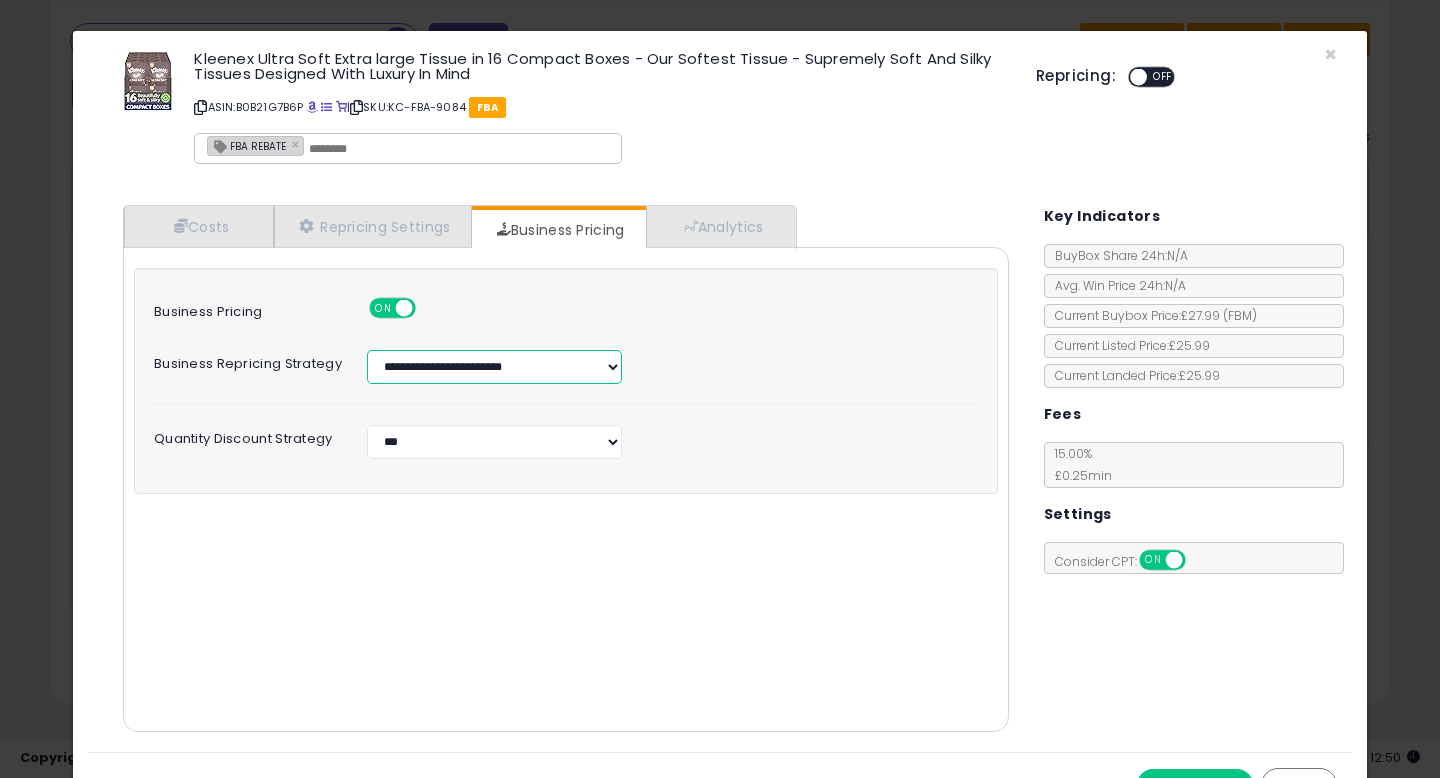 select on "***" 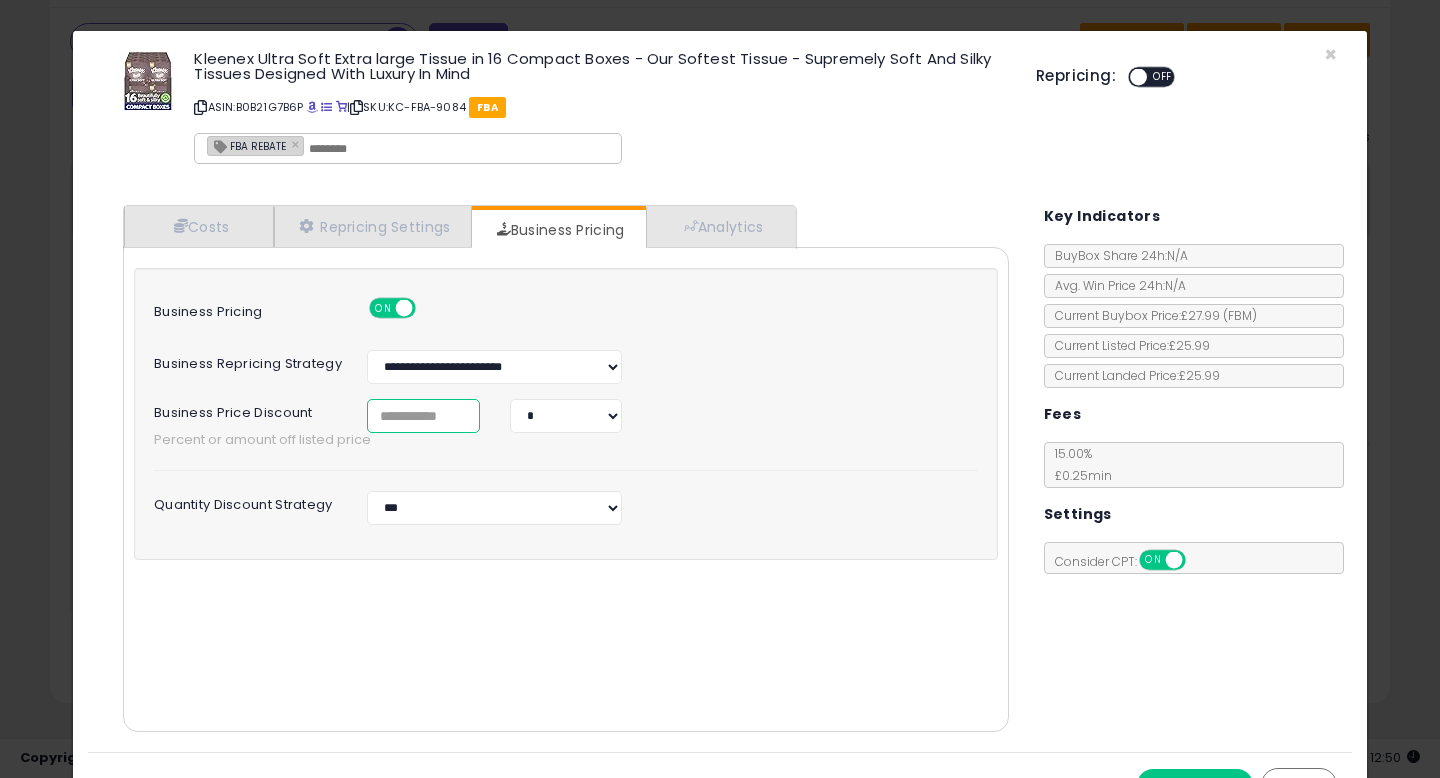 click at bounding box center [423, 416] 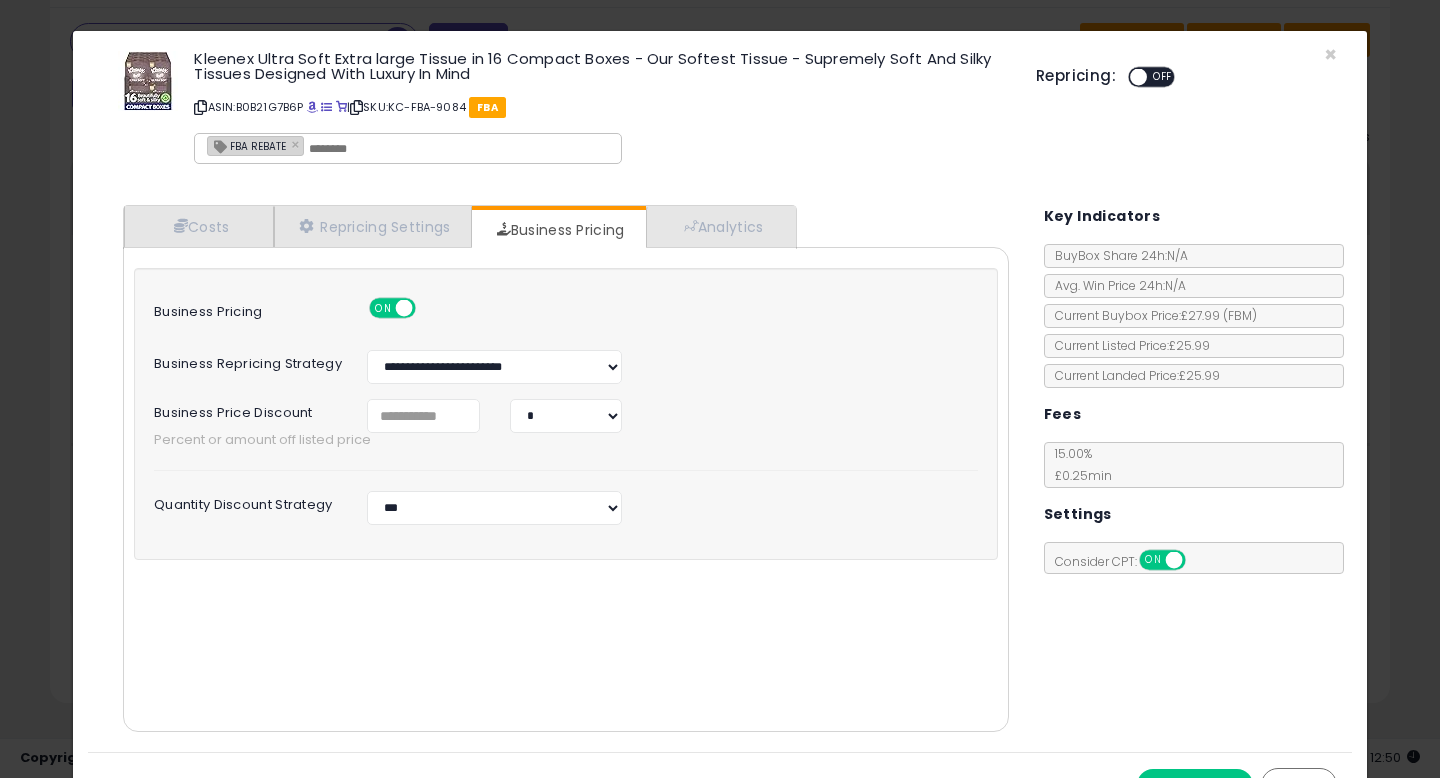 click on "Business Price Discount
*
* *" at bounding box center [566, 416] 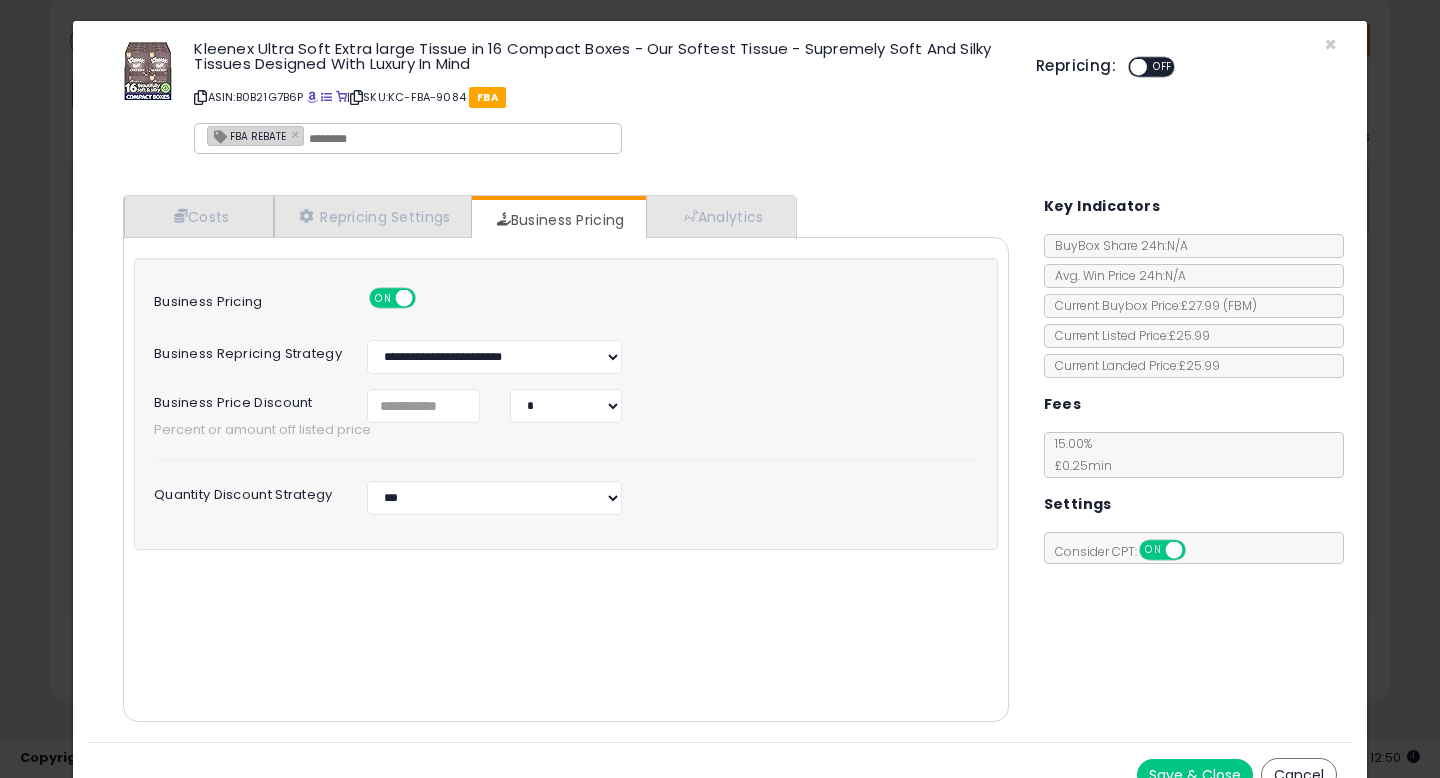 click on "OFF" at bounding box center (1163, 67) 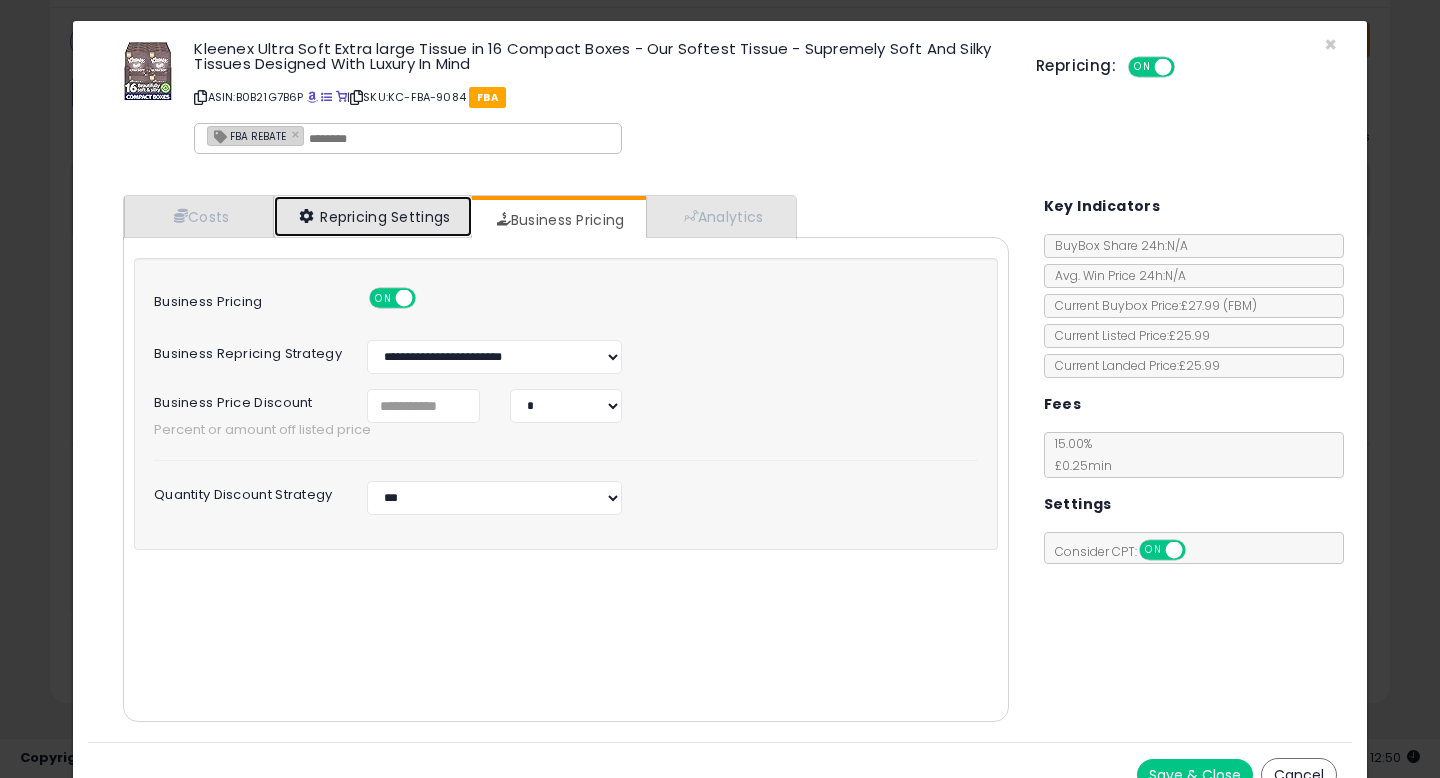 click on "Repricing Settings" at bounding box center (373, 216) 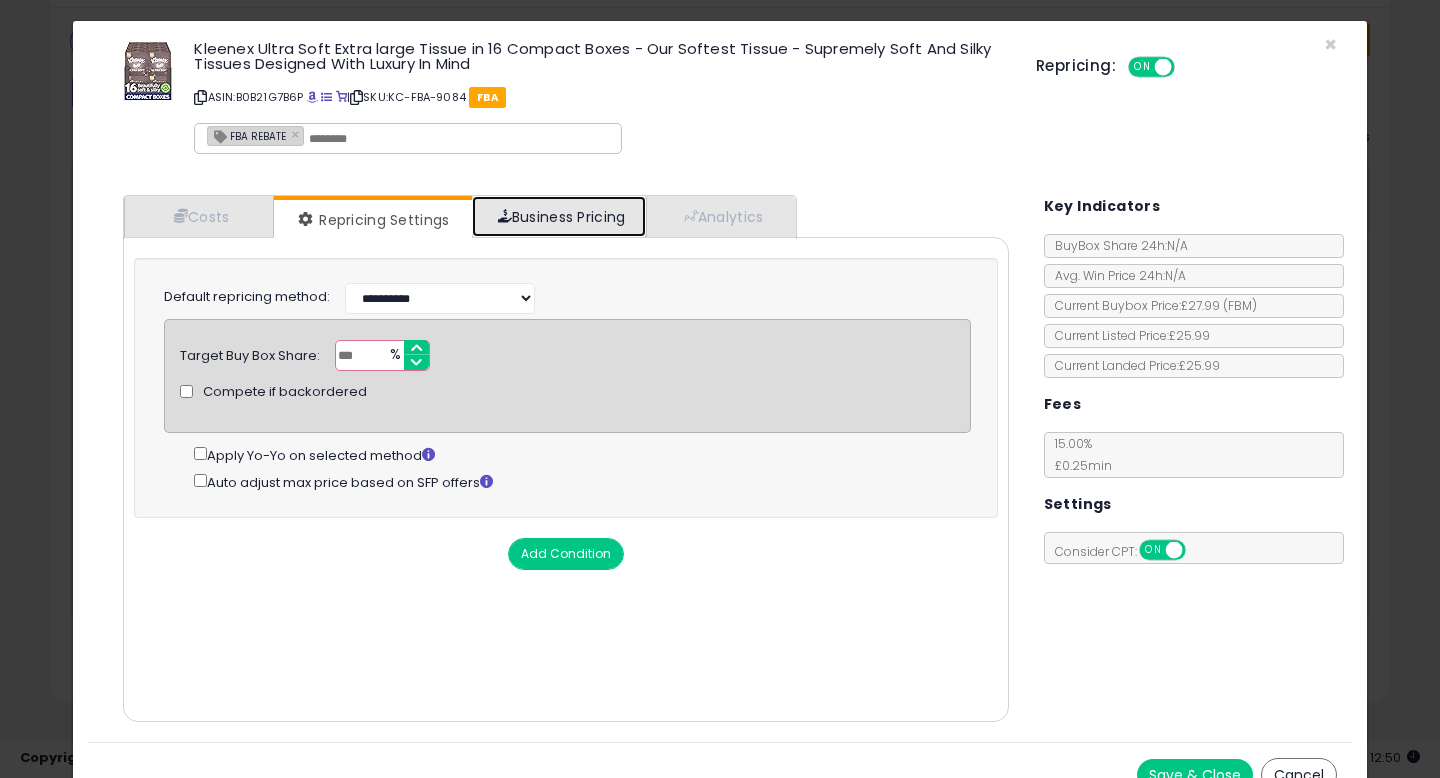 click on "Business Pricing" at bounding box center (559, 216) 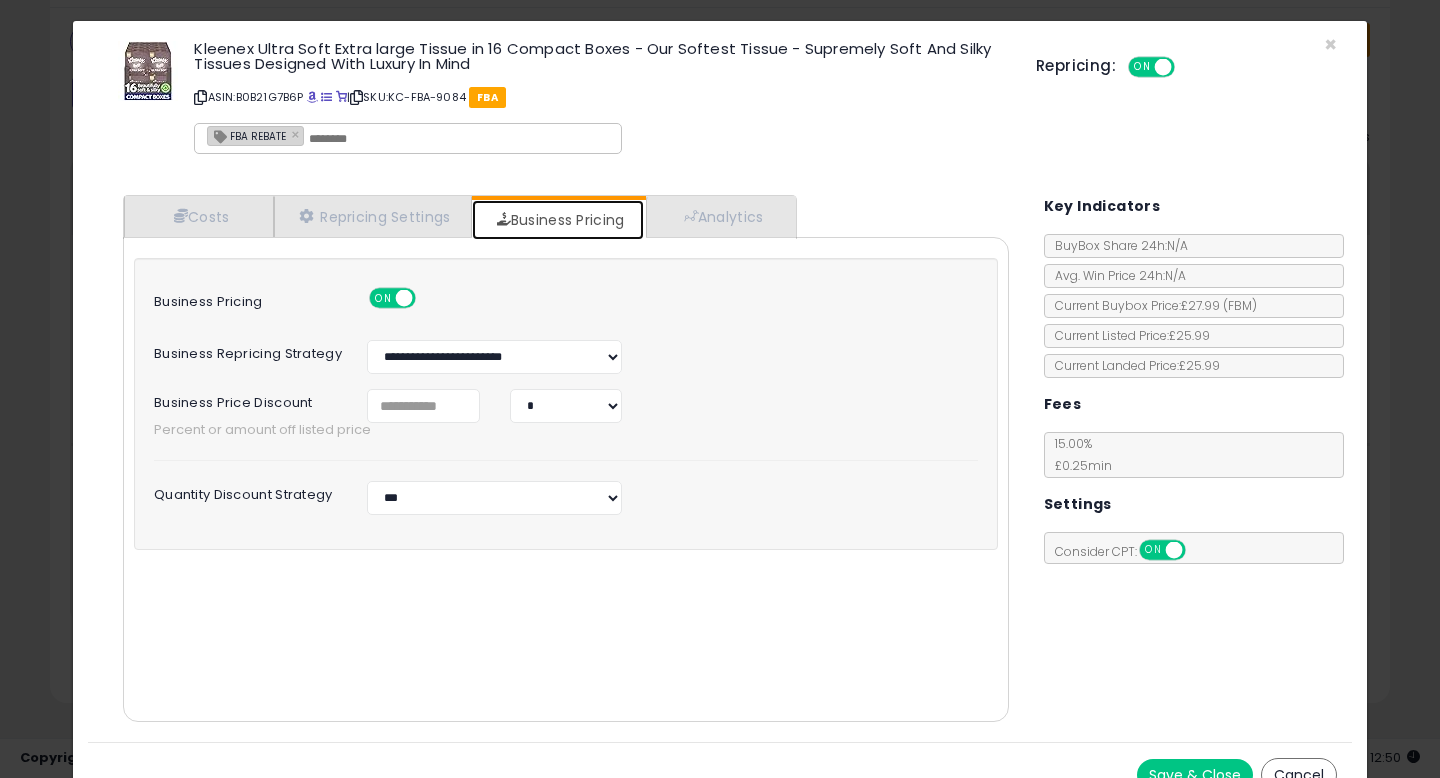 scroll, scrollTop: 38, scrollLeft: 0, axis: vertical 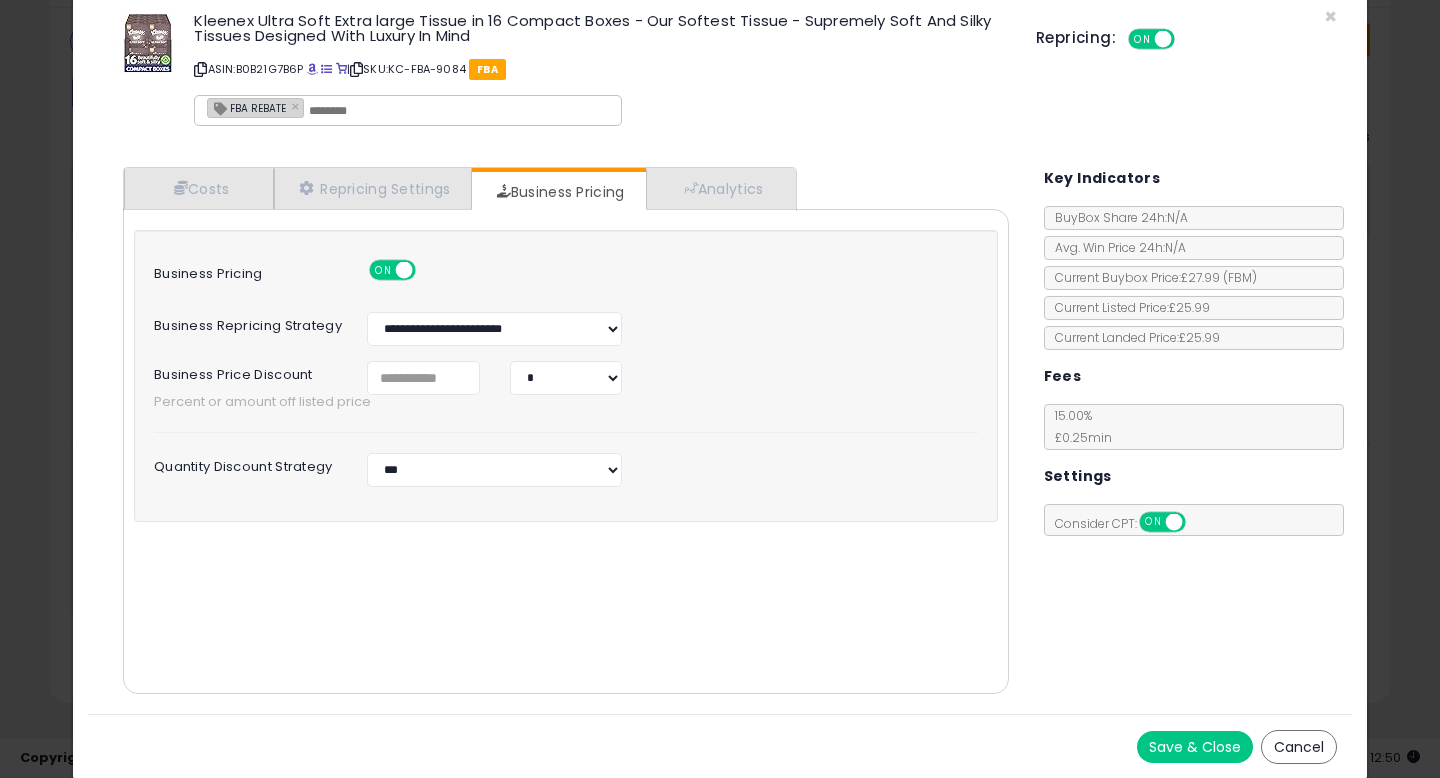 click on "Save & Close" at bounding box center (1195, 747) 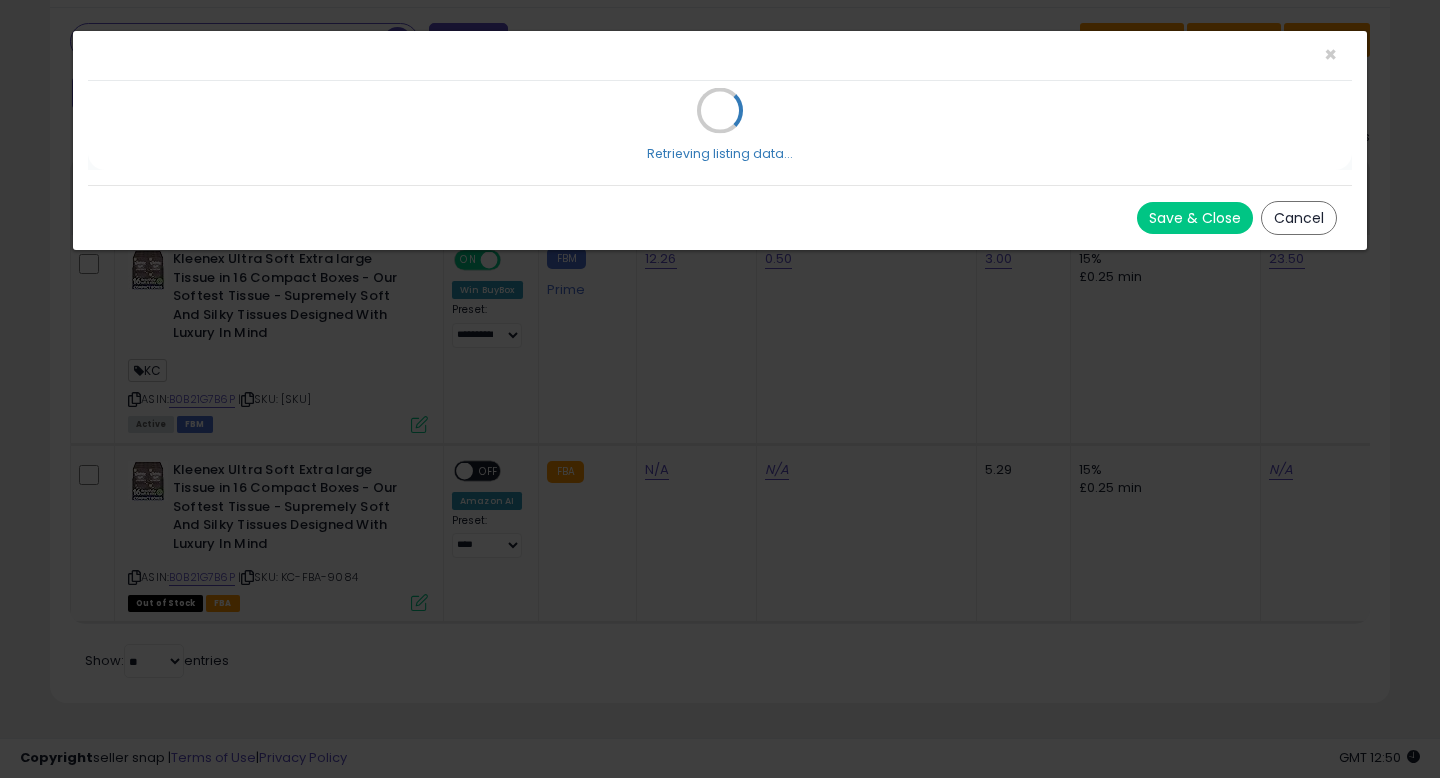 scroll, scrollTop: 0, scrollLeft: 0, axis: both 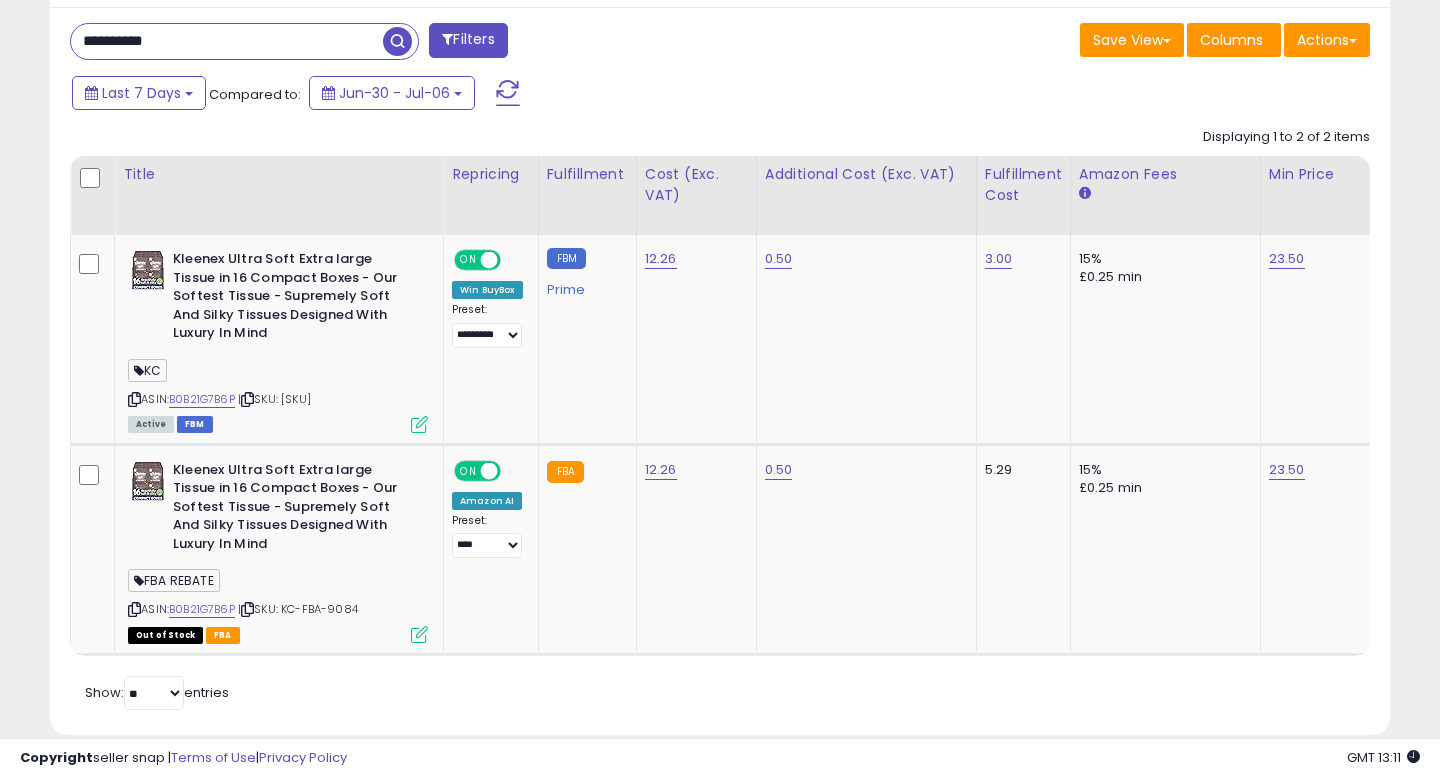 click on "**********" at bounding box center [387, 43] 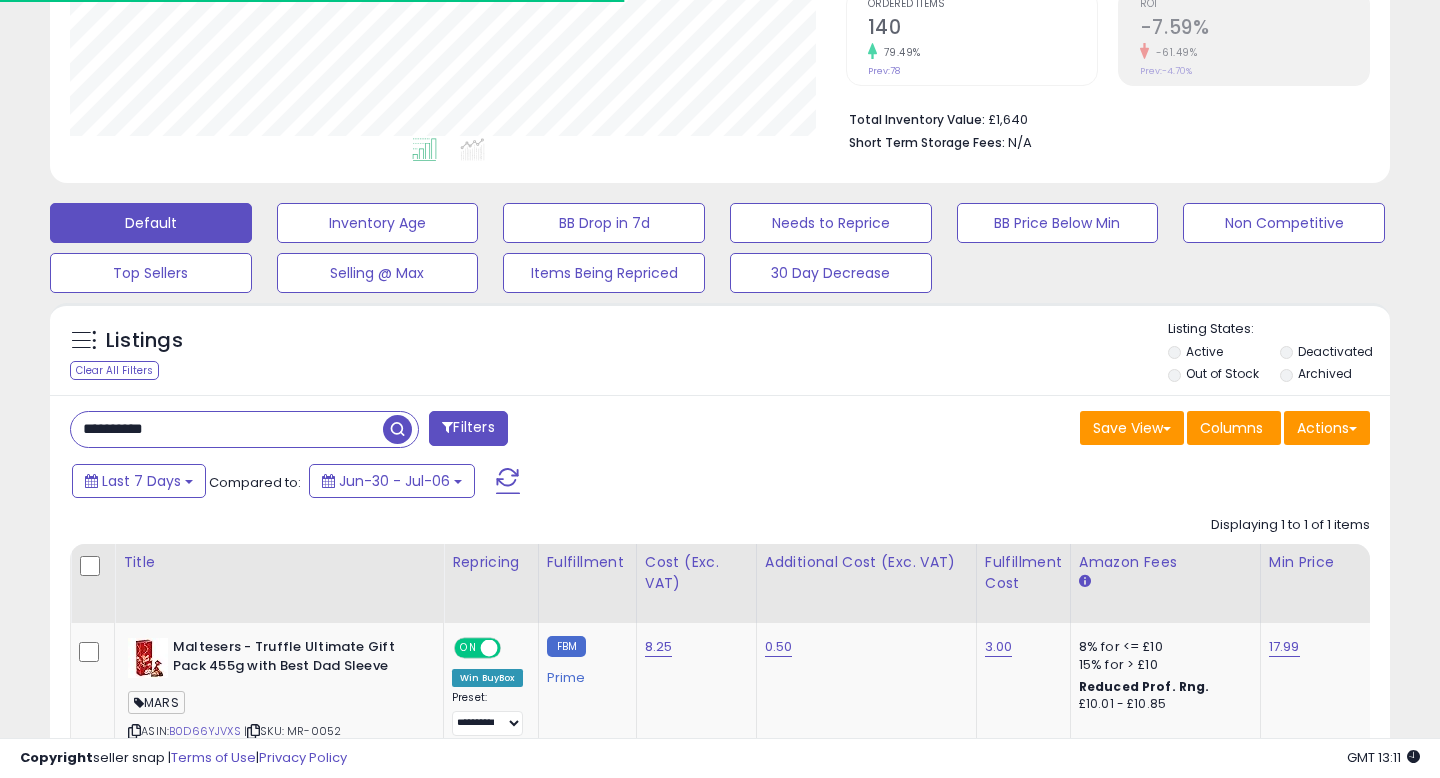 scroll, scrollTop: 581, scrollLeft: 0, axis: vertical 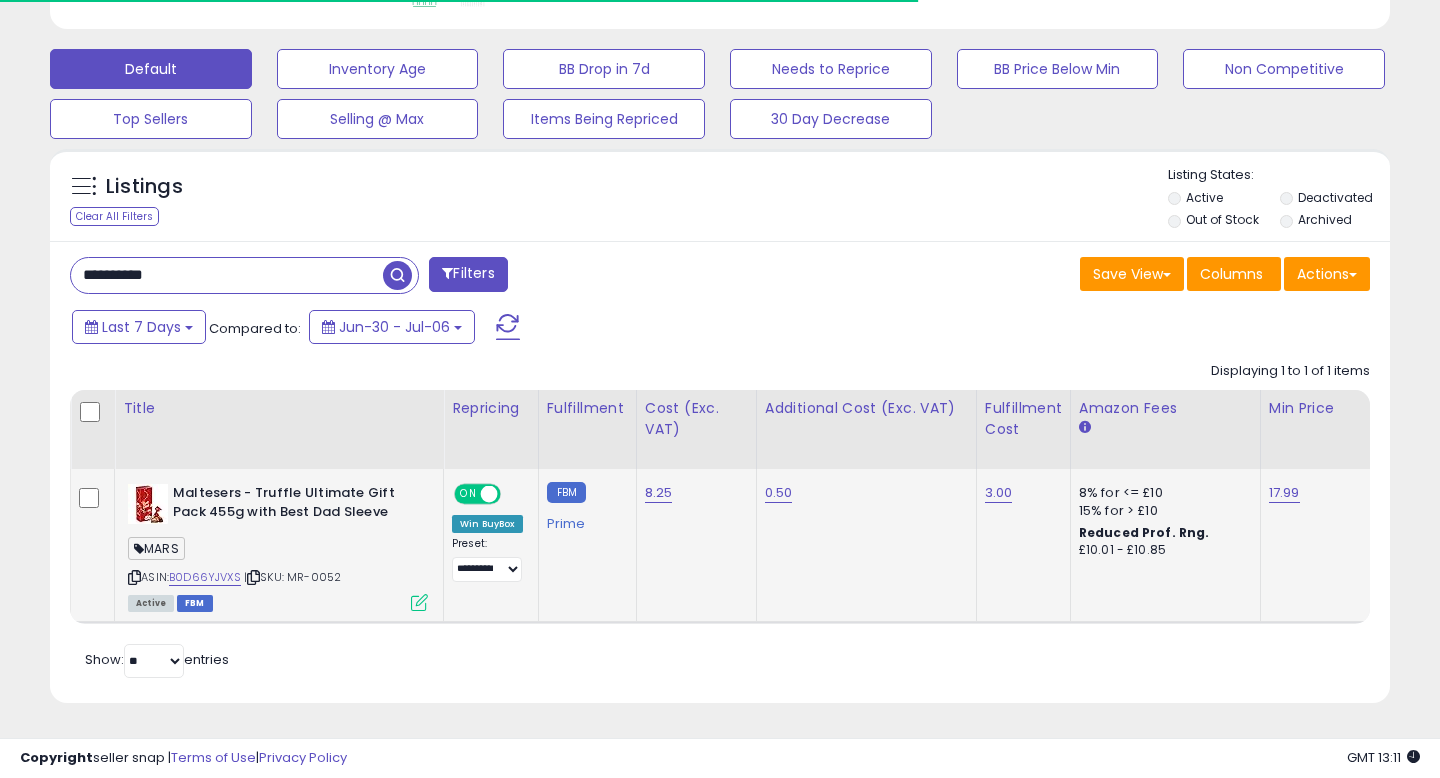 click at bounding box center (419, 602) 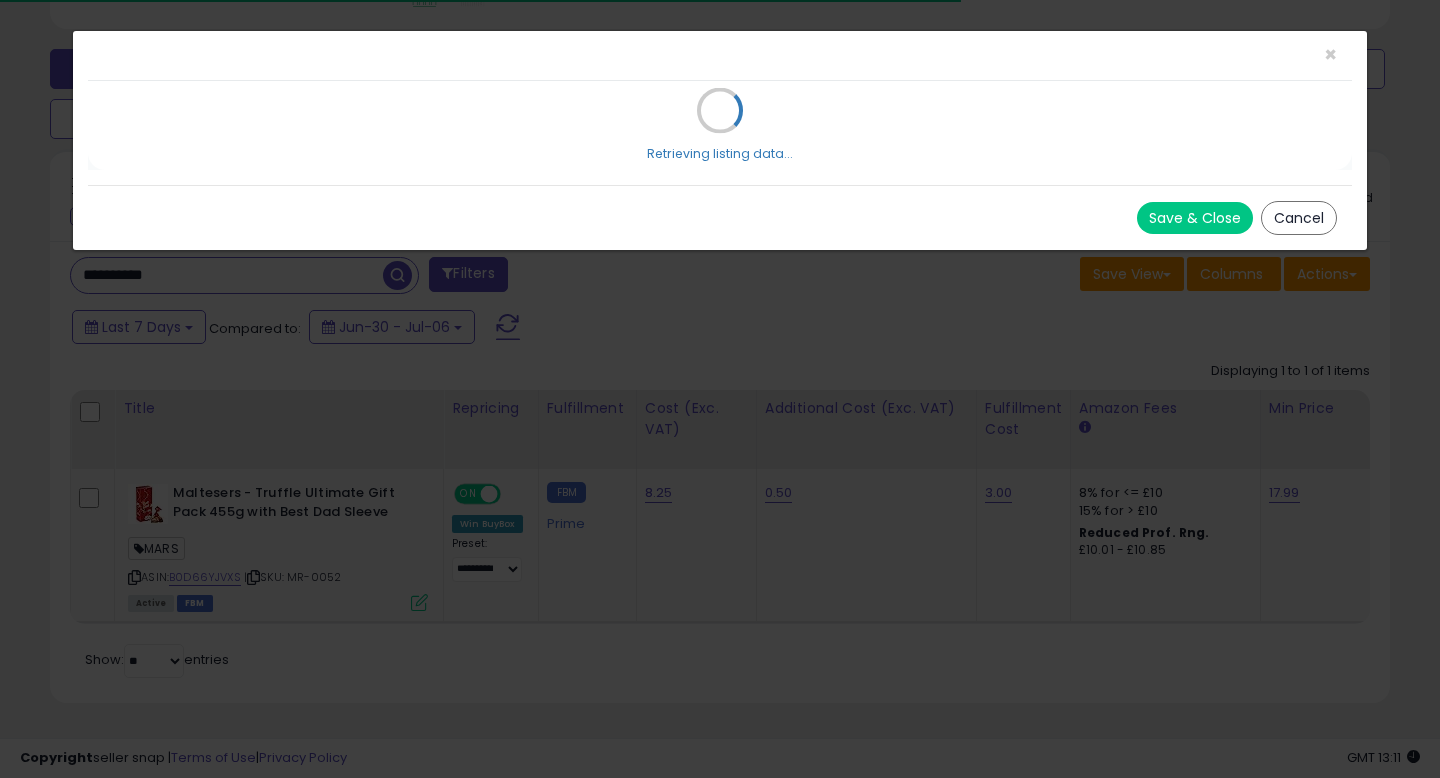 scroll, scrollTop: 999590, scrollLeft: 999224, axis: both 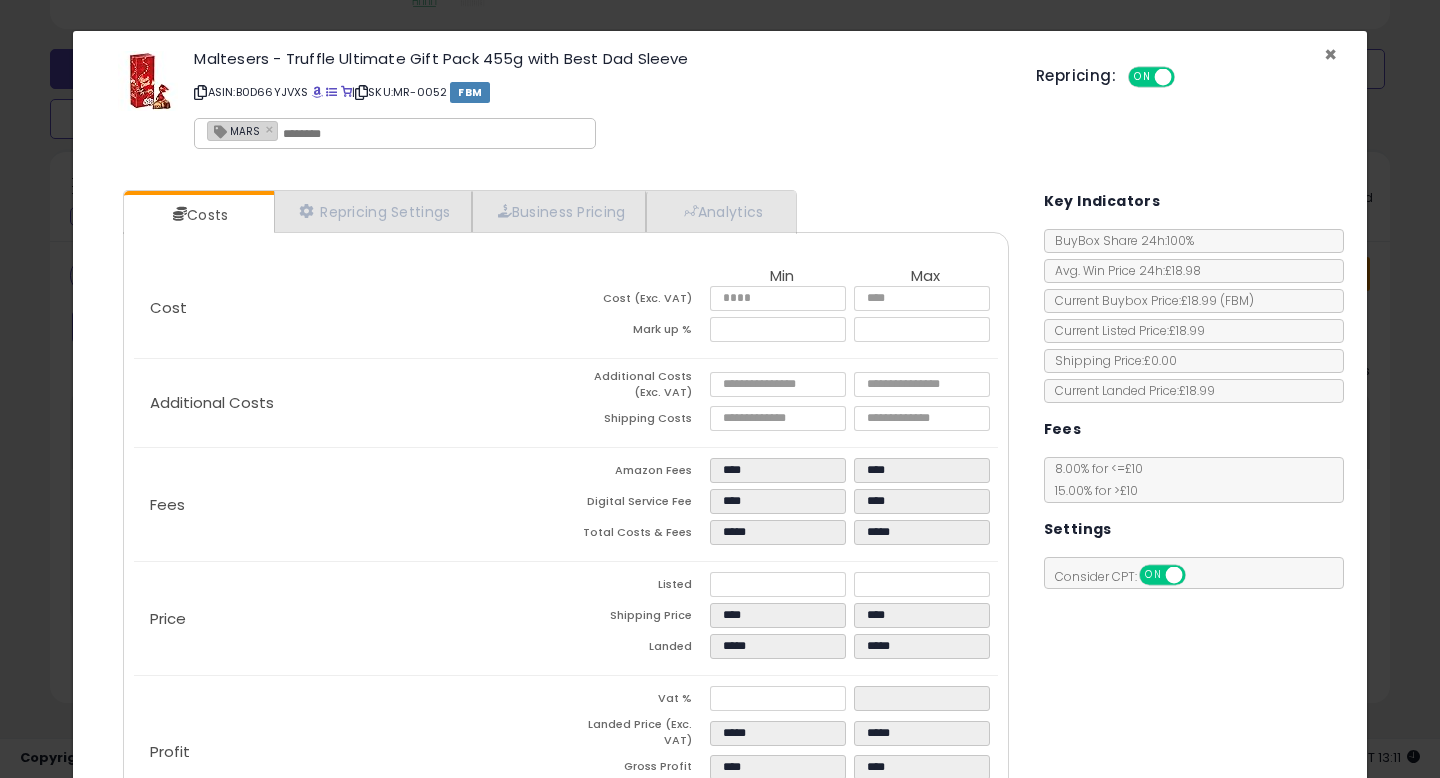 click on "×" at bounding box center [1330, 54] 